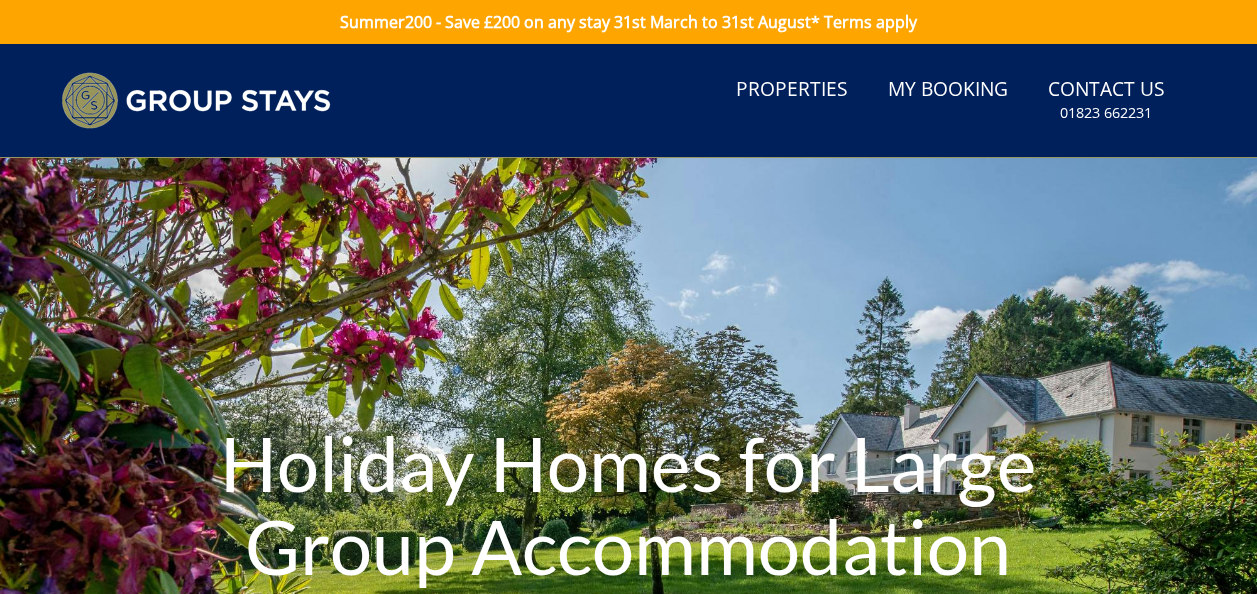 scroll, scrollTop: 0, scrollLeft: 0, axis: both 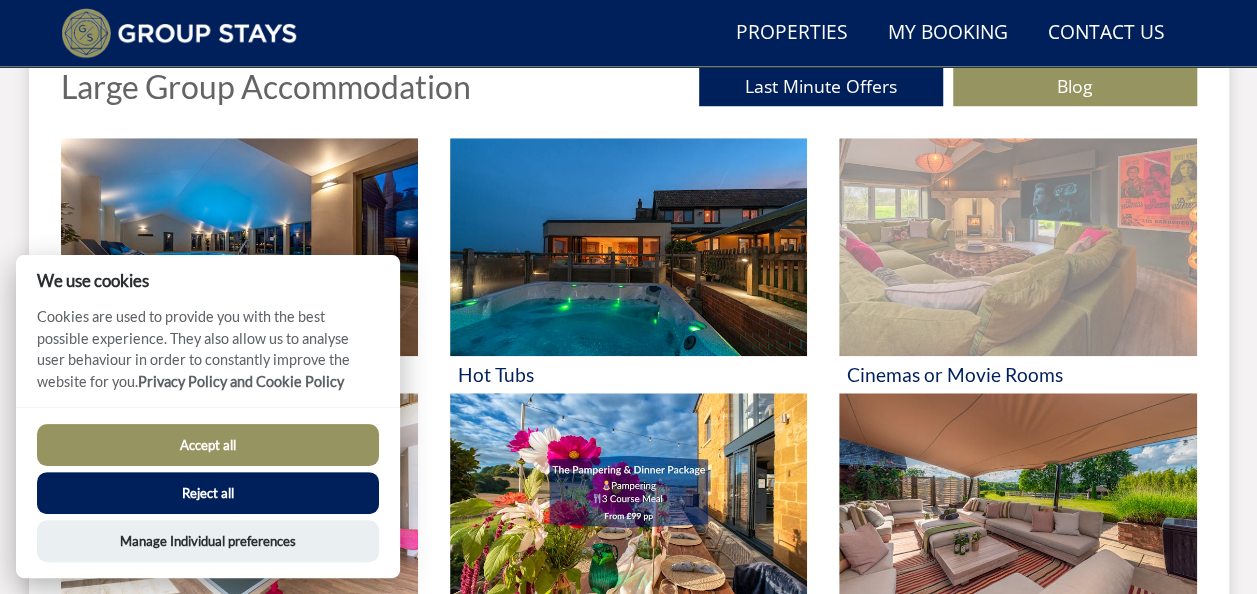 click at bounding box center [1017, 247] 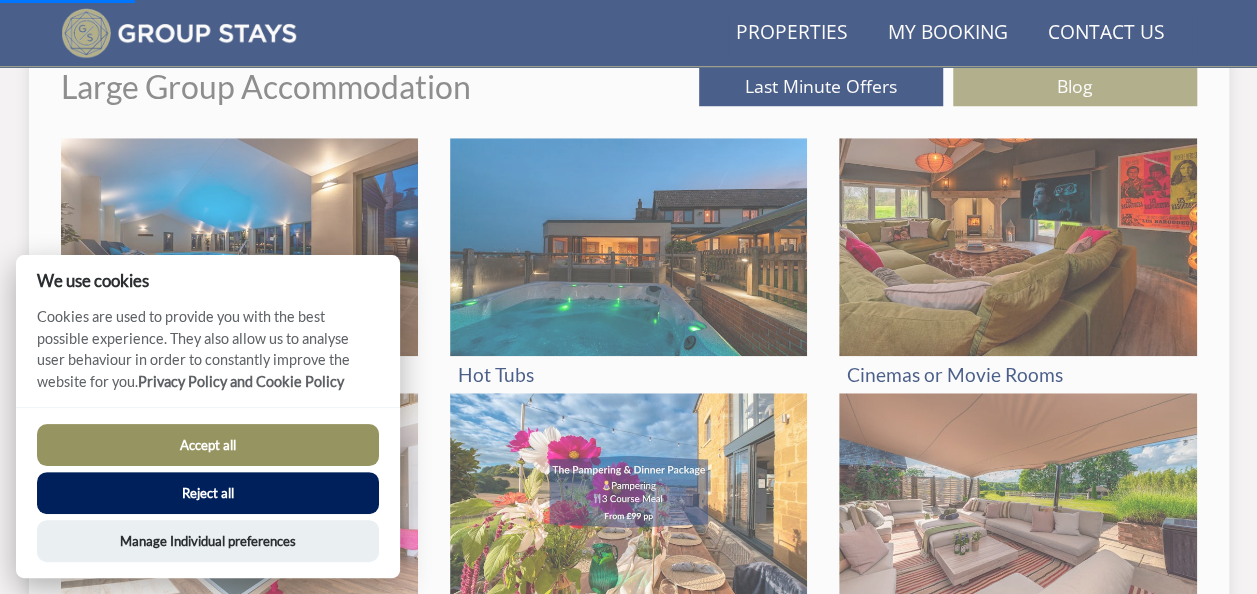 click on "Accept all" at bounding box center (208, 445) 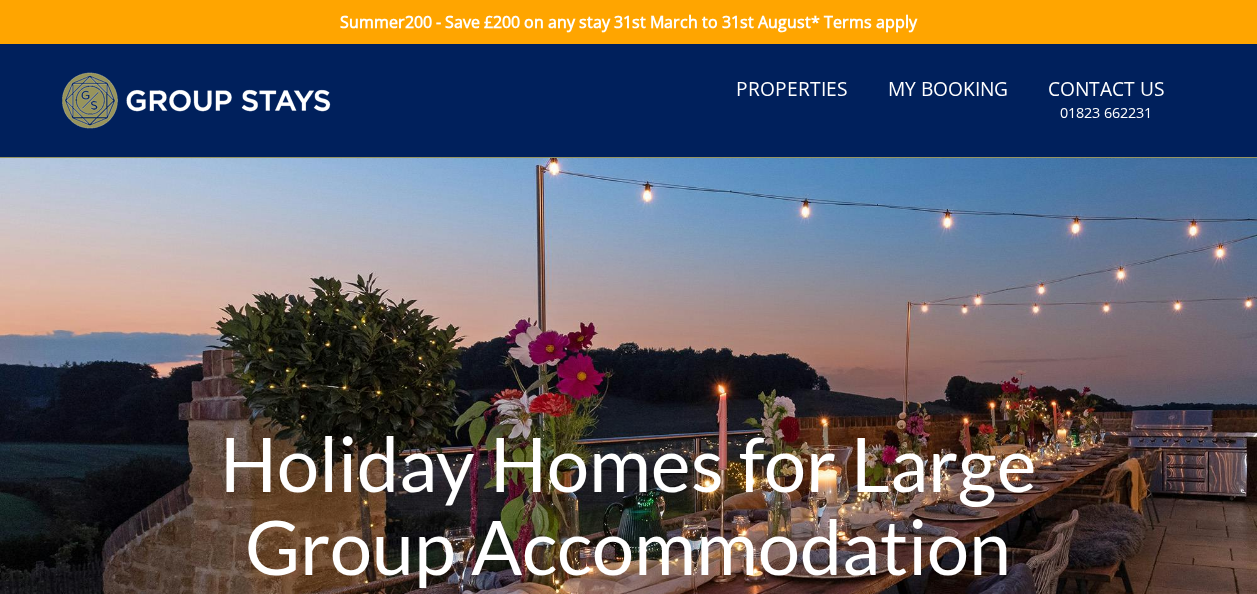 scroll, scrollTop: 823, scrollLeft: 0, axis: vertical 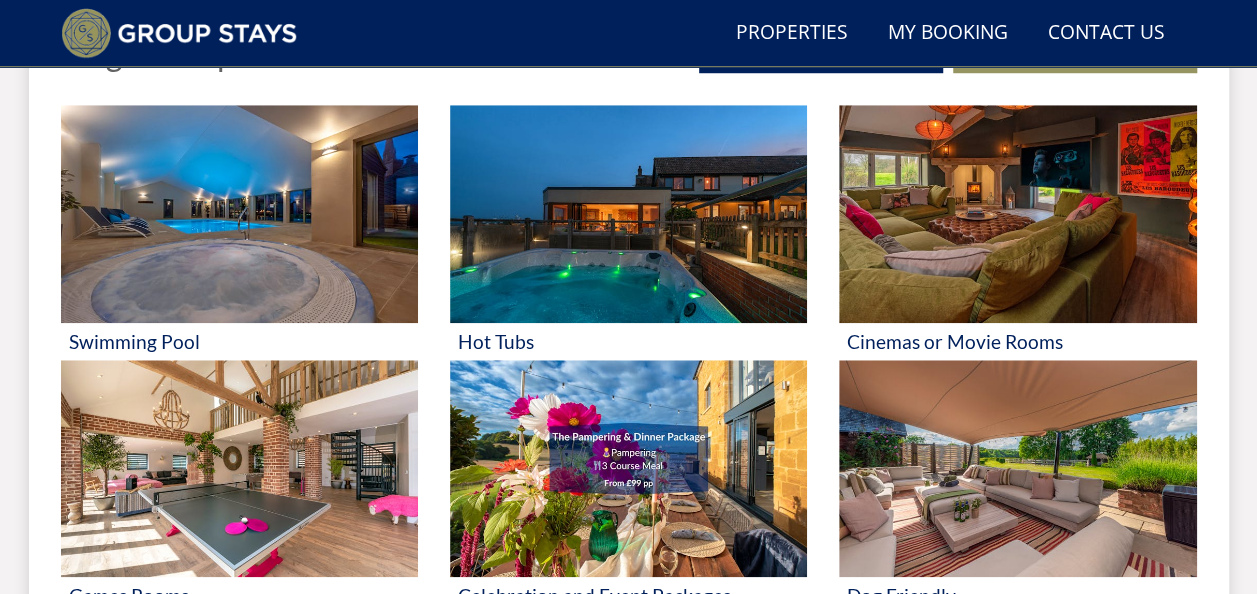 click at bounding box center (1017, 214) 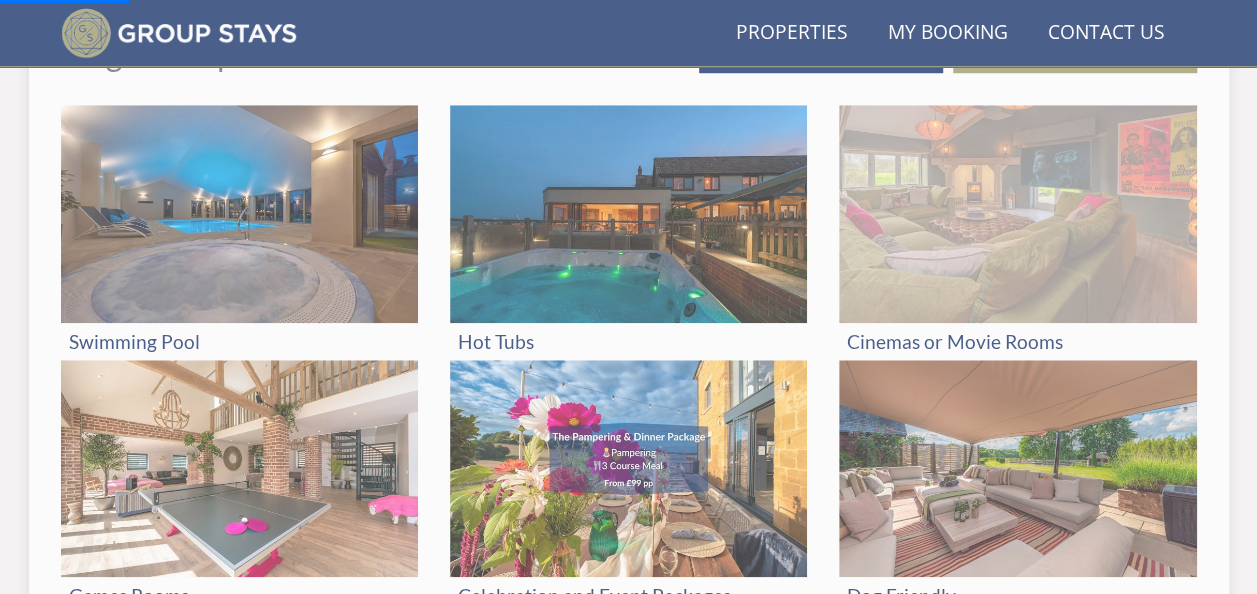 click at bounding box center (1017, 214) 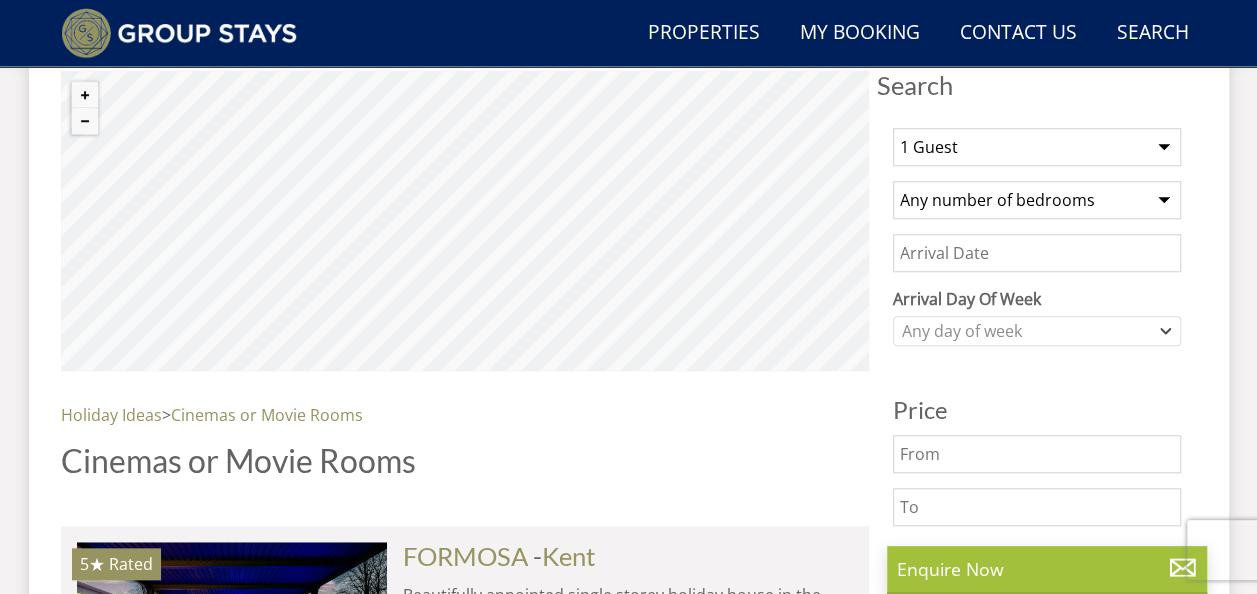 scroll, scrollTop: 756, scrollLeft: 0, axis: vertical 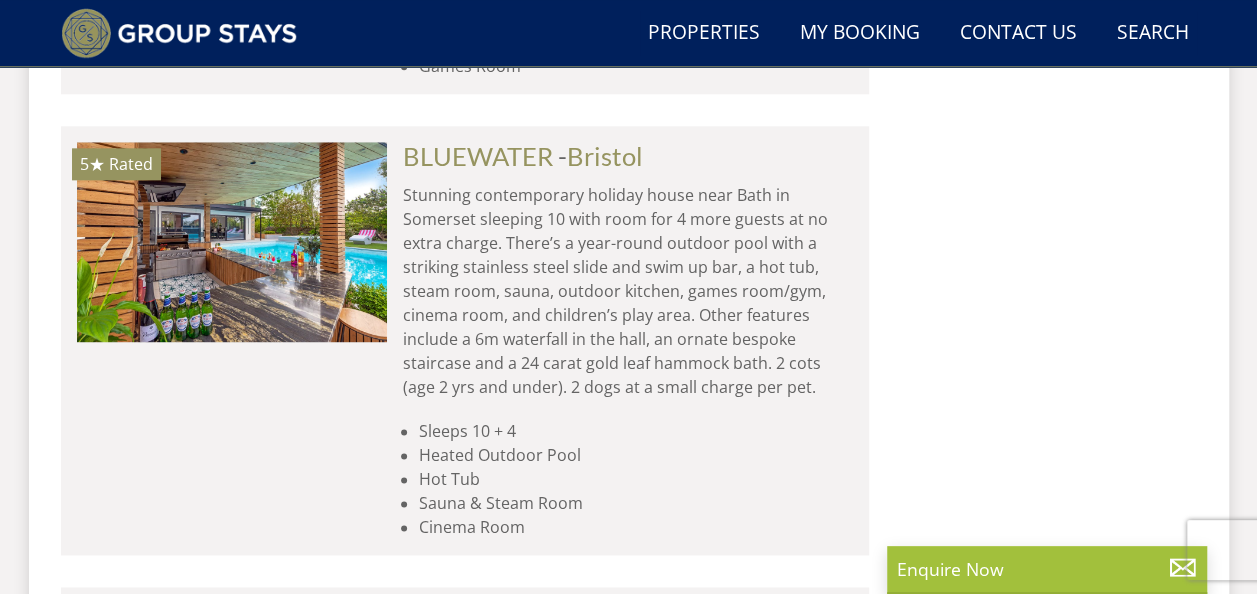 click on "5★
Rated
BLUEWATER
Check Availability
More Info" at bounding box center [232, 340] 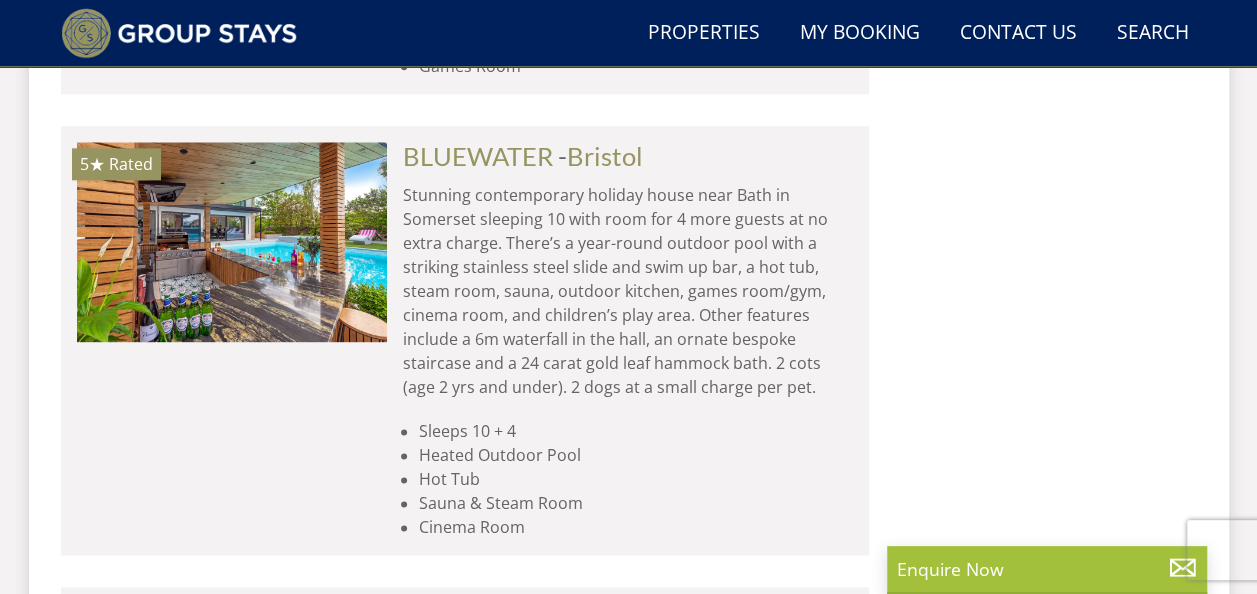 scroll, scrollTop: 0, scrollLeft: 9932, axis: horizontal 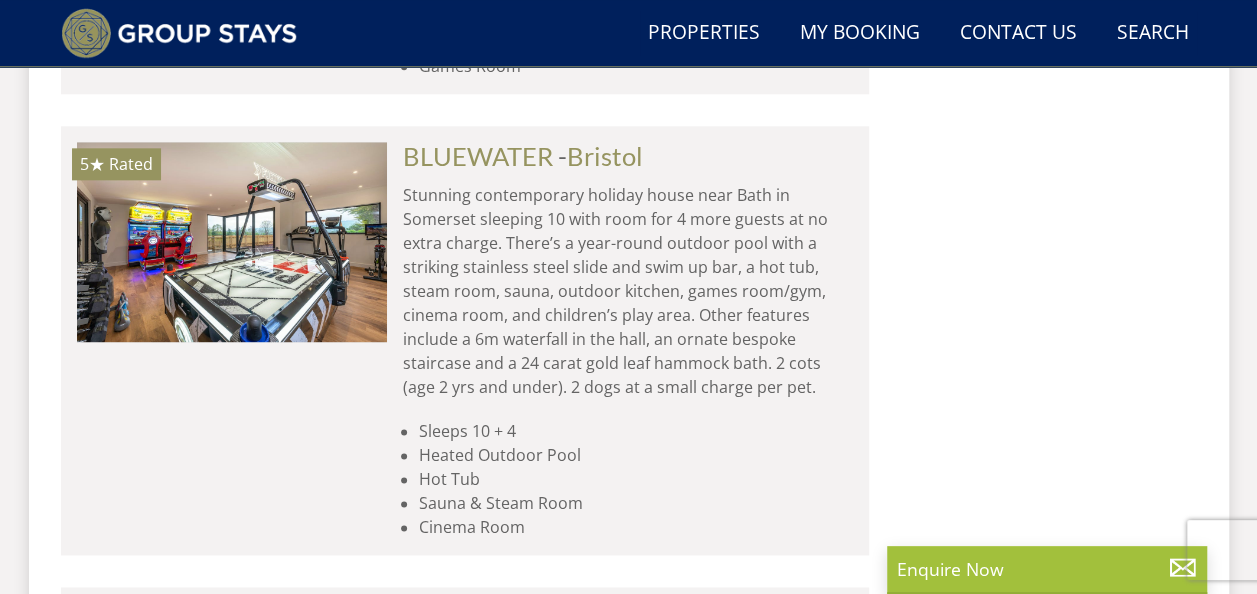 click on "5★
Rated
BLUEWATER
Check Availability
More Info" at bounding box center [232, 340] 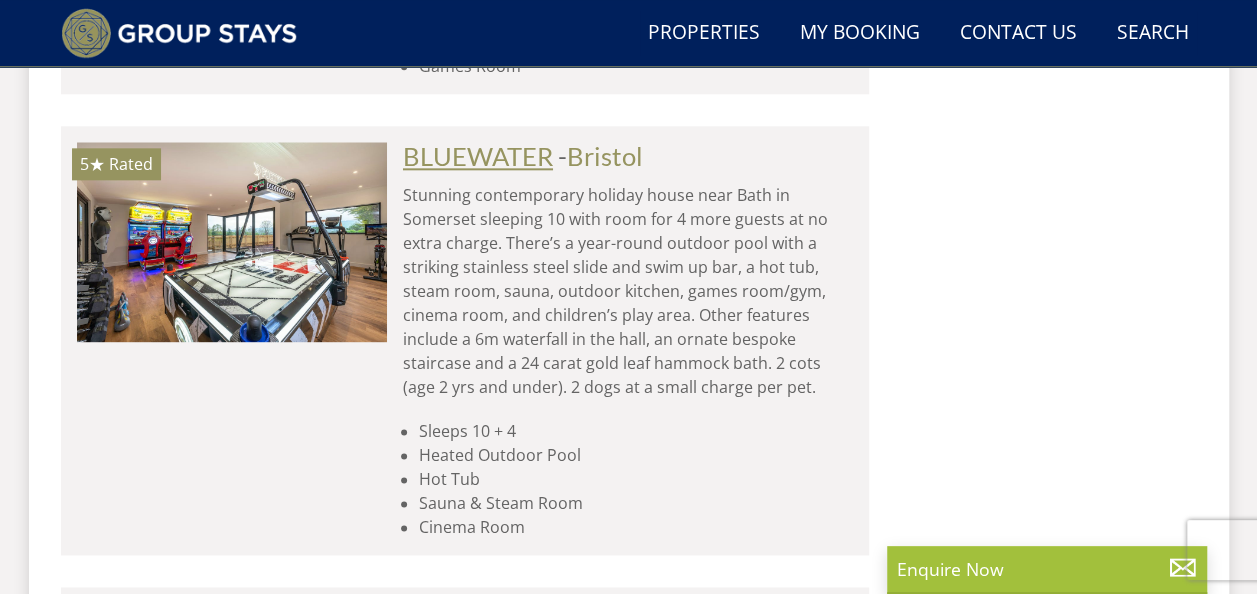 click on "BLUEWATER" at bounding box center (478, 156) 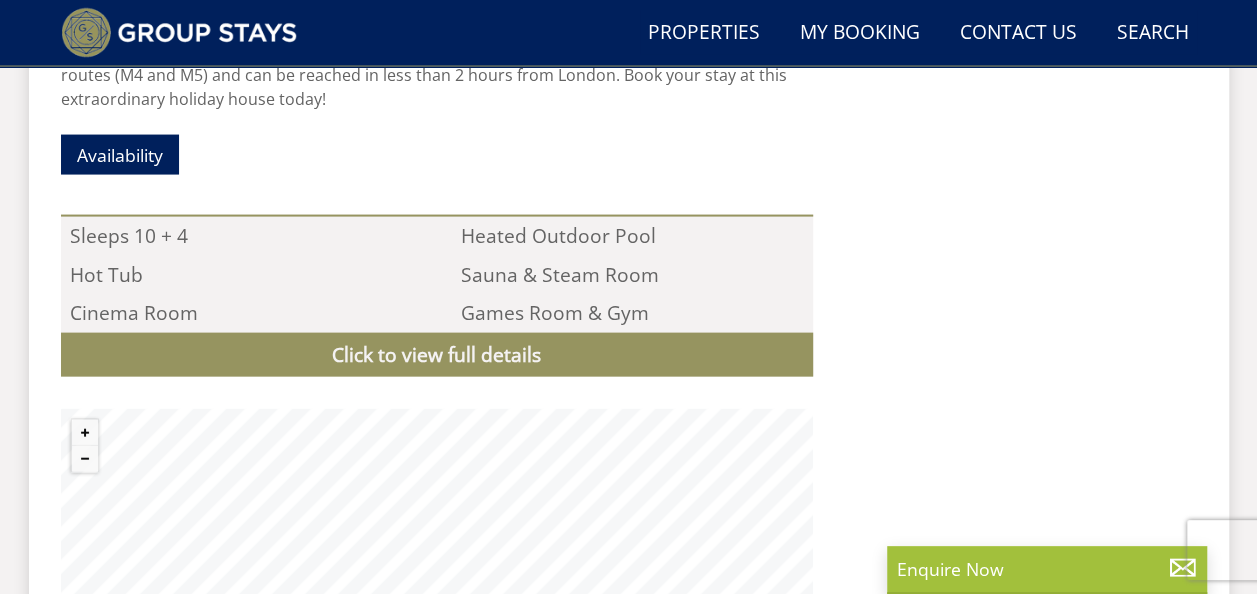 scroll, scrollTop: 1980, scrollLeft: 0, axis: vertical 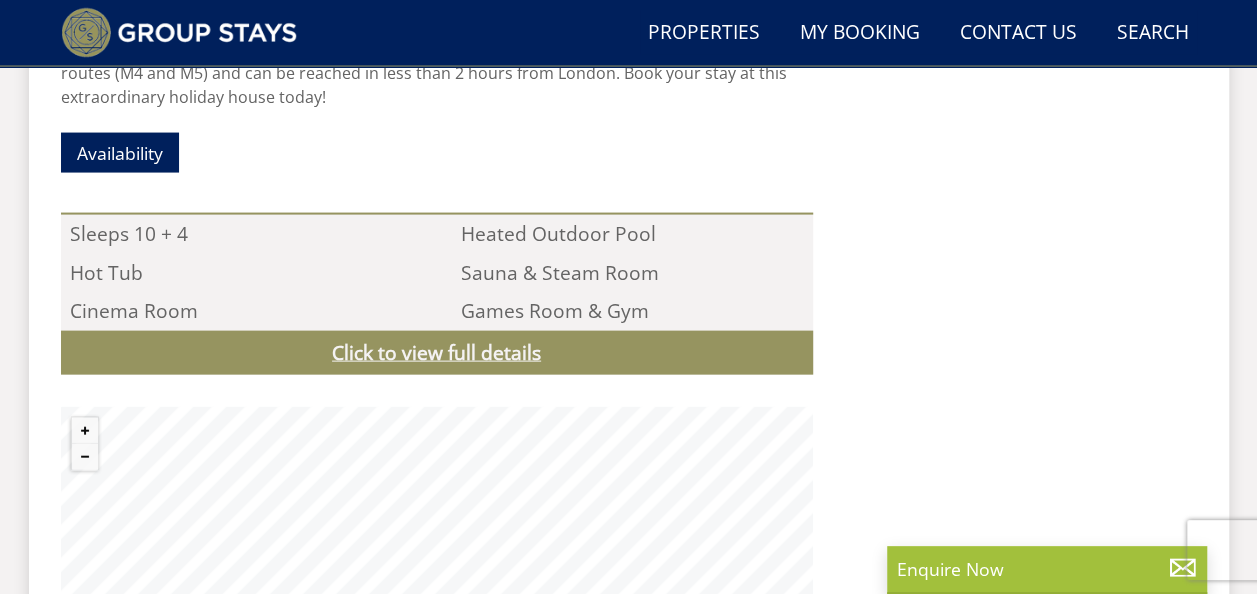 click on "Click to view full details" at bounding box center (437, 353) 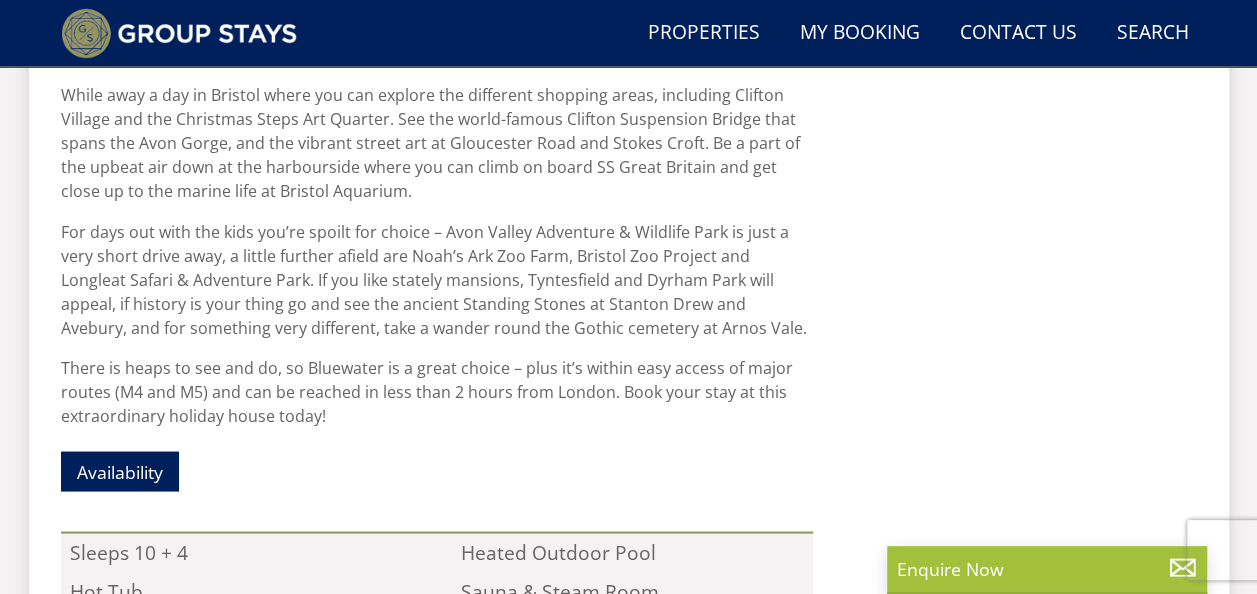 scroll, scrollTop: 1655, scrollLeft: 0, axis: vertical 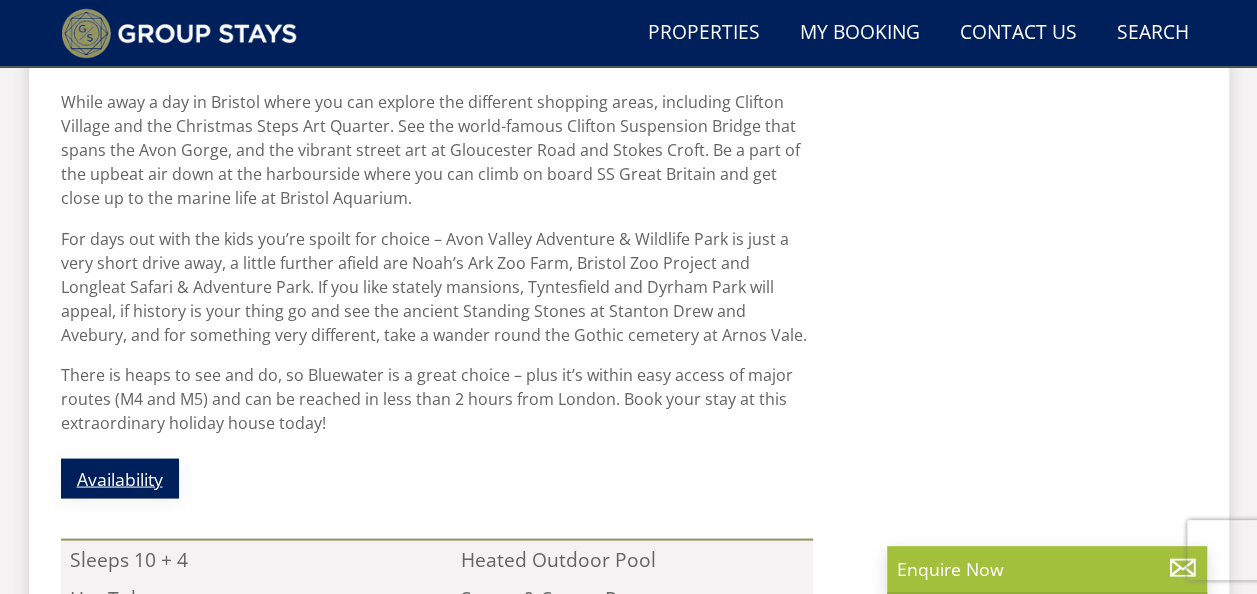 click on "Availability" at bounding box center [120, 477] 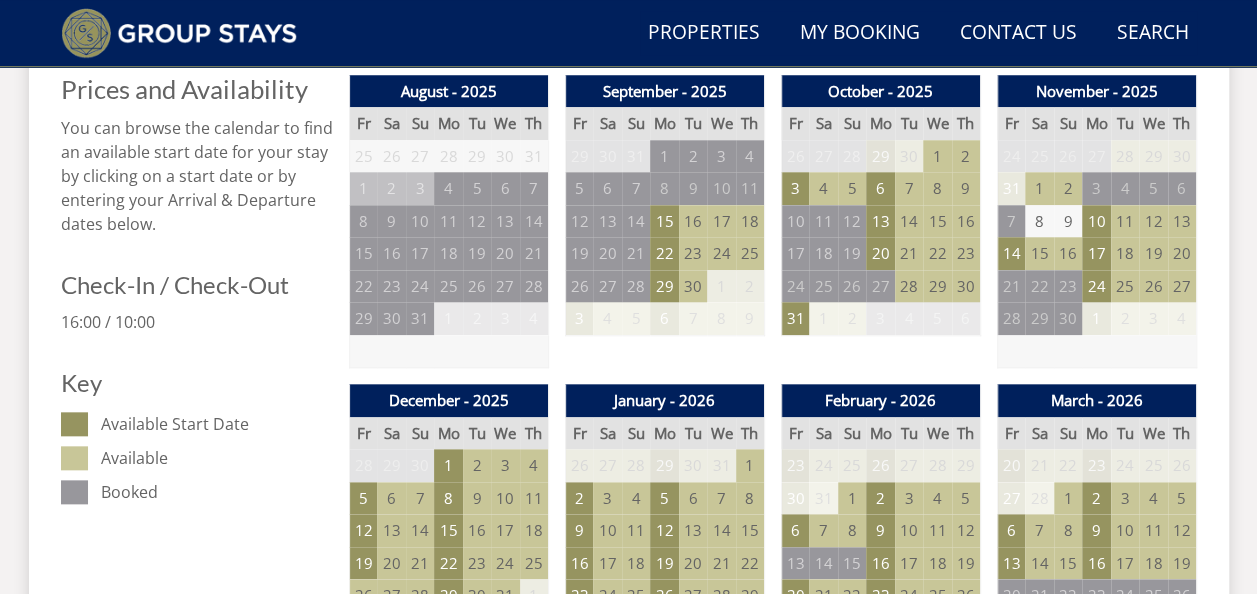 scroll, scrollTop: 860, scrollLeft: 0, axis: vertical 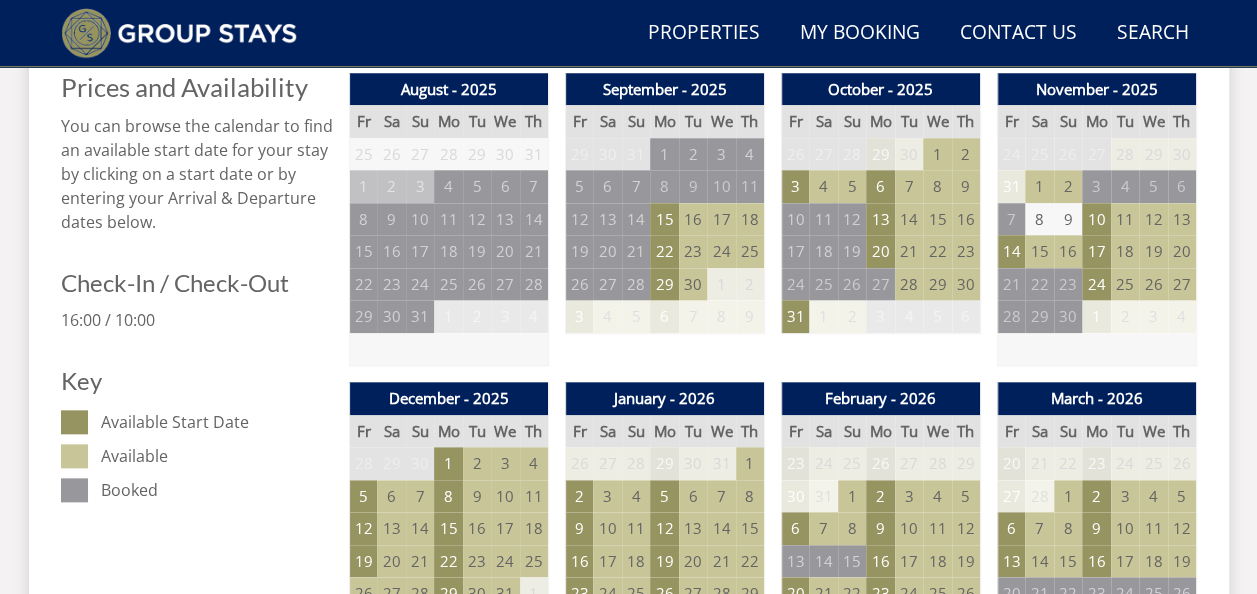 click on "11" at bounding box center (1125, 219) 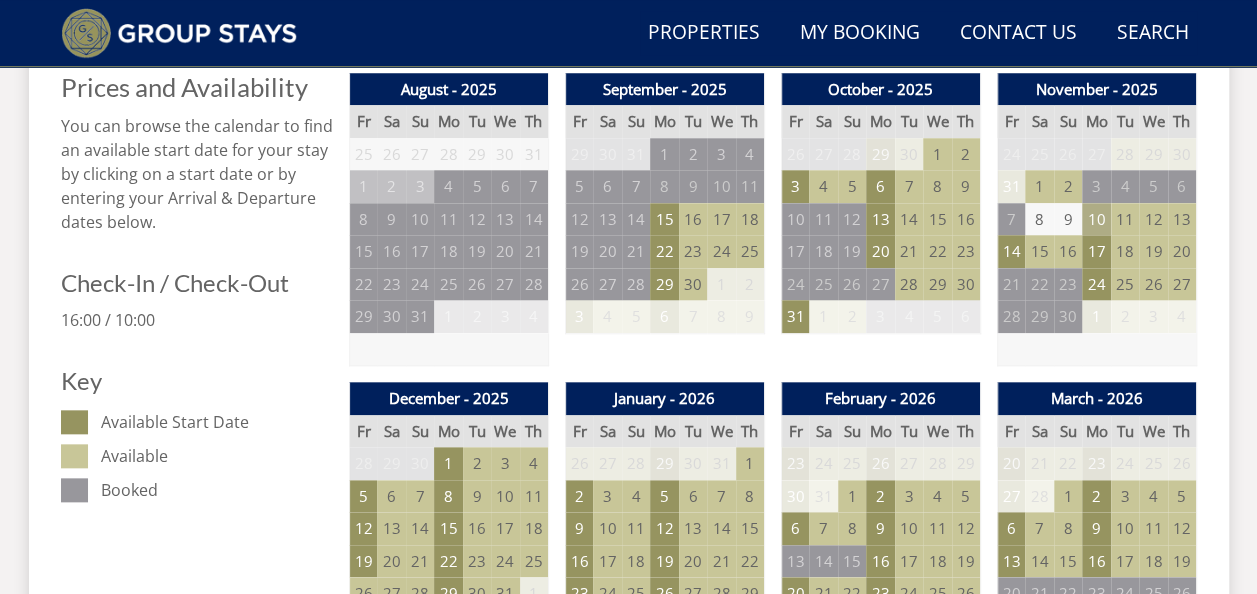 click on "10" at bounding box center [1096, 219] 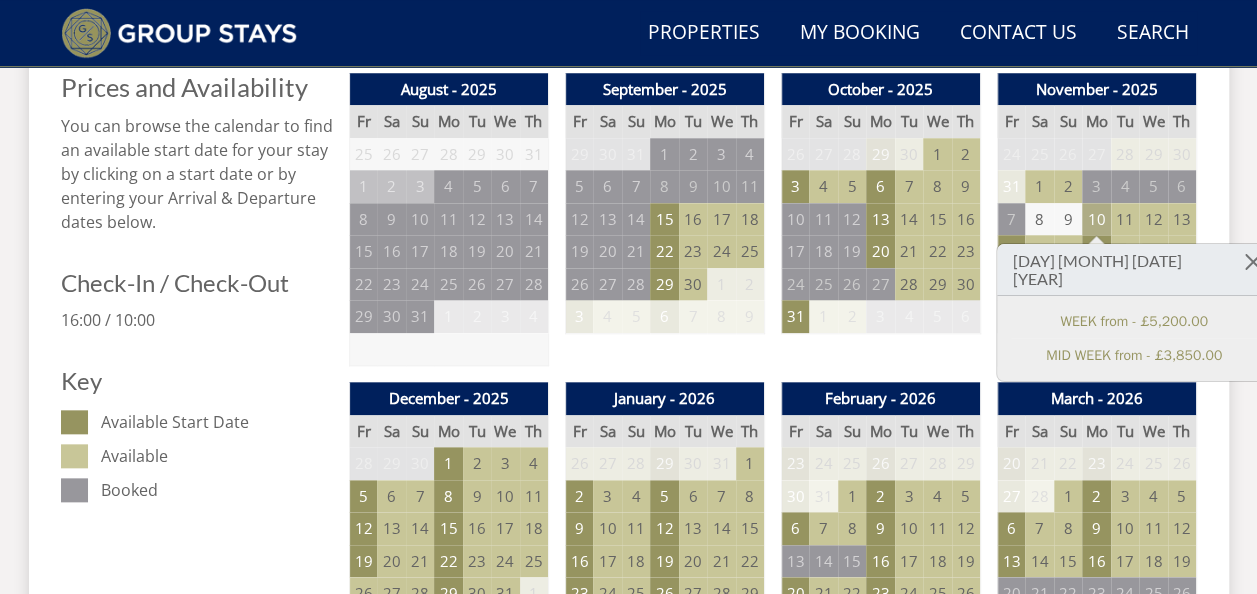 click on "10" at bounding box center [1096, 219] 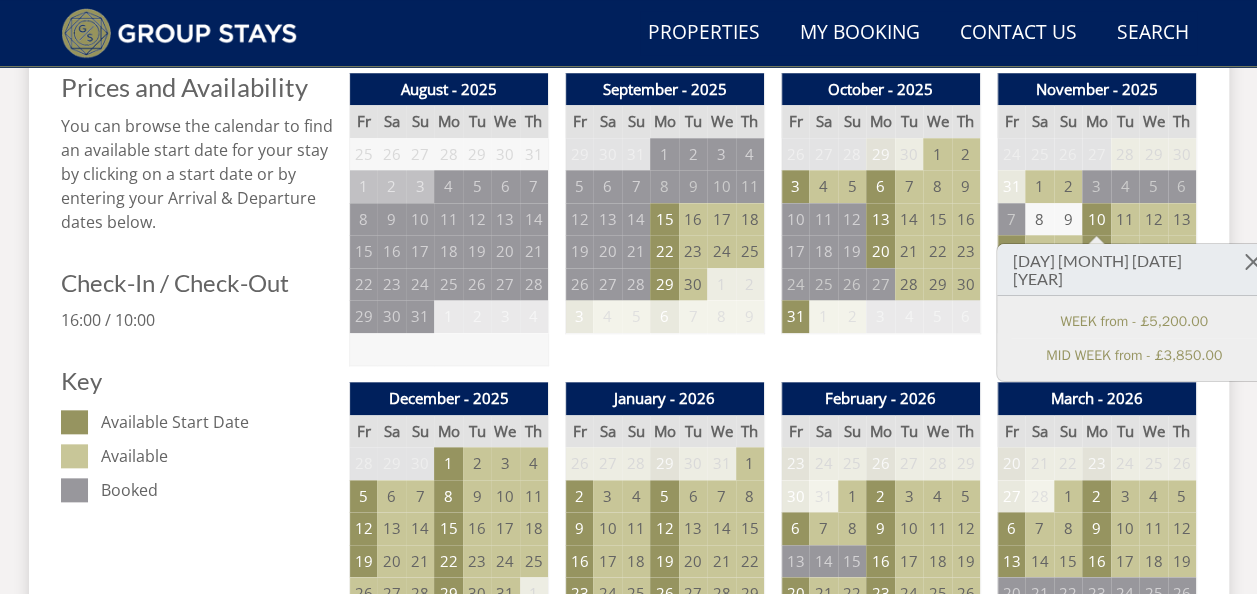 click on "Date
[DATE]/[MONTH]/[YEAR]
Search" at bounding box center [628, 1029] 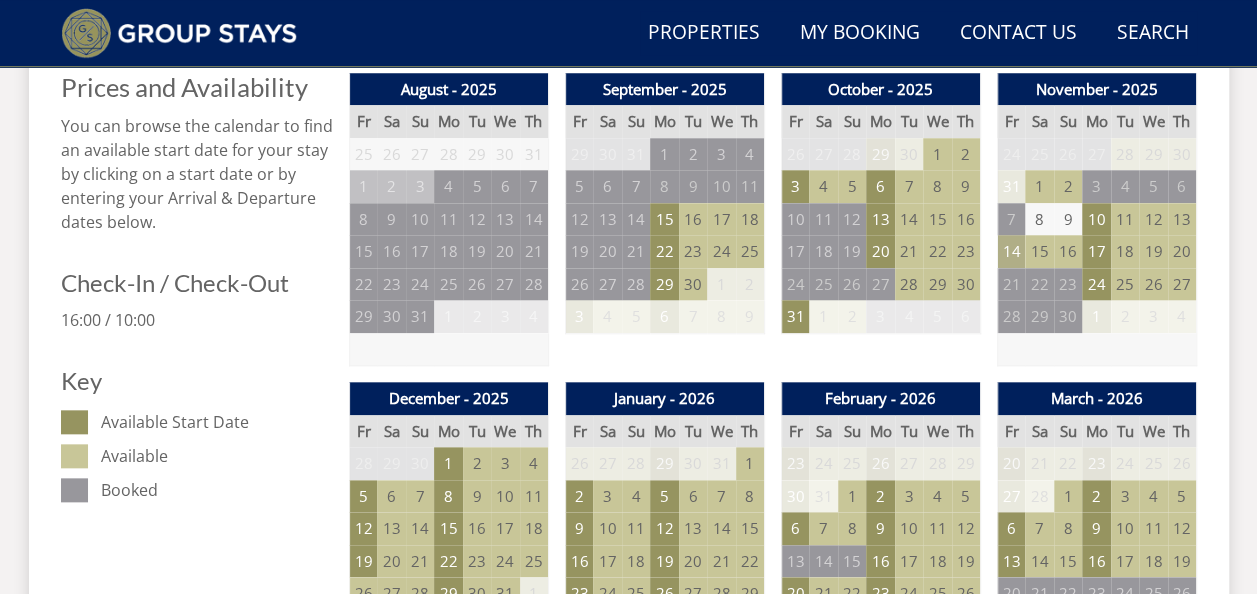 click on "14" at bounding box center (1011, 251) 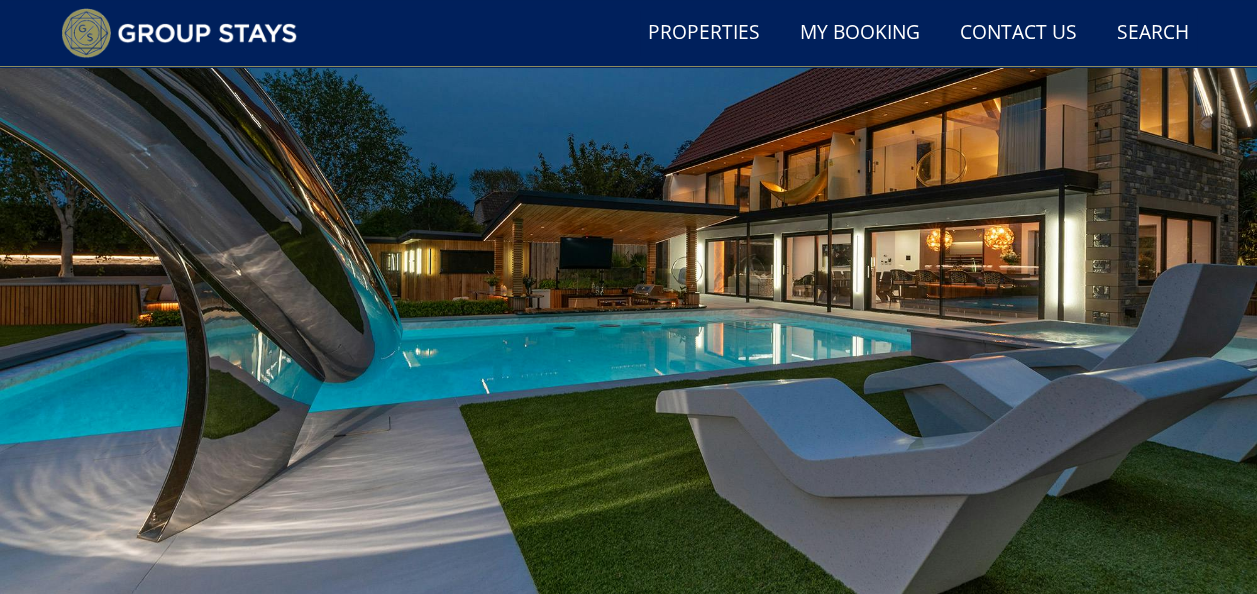 scroll, scrollTop: 186, scrollLeft: 0, axis: vertical 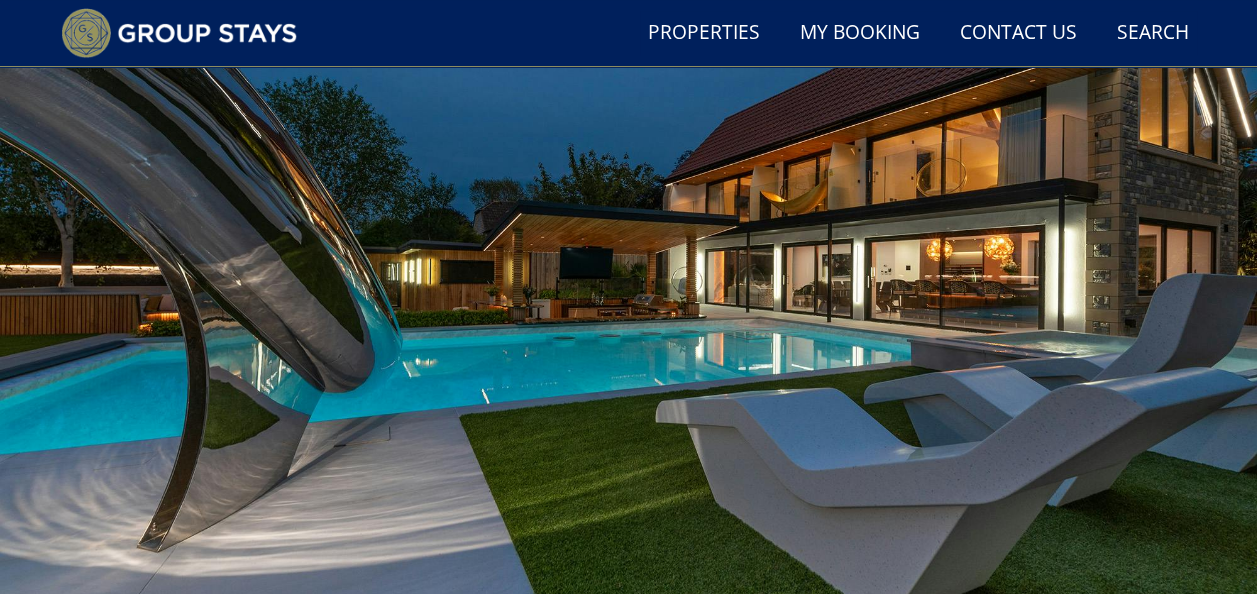click on "Guests
[NUMBER]
[NUMBER]
[NUMBER]
[NUMBER]
[NUMBER]
[NUMBER]
[NUMBER]
[NUMBER]
[NUMBER]
[NUMBER]
[NUMBER]
[NUMBER]
[NUMBER]
[NUMBER]
[NUMBER]
[NUMBER]
[NUMBER]
[NUMBER]
[NUMBER]
[NUMBER]
[NUMBER]
[NUMBER]
[NUMBER]
[NUMBER]
[NUMBER]
[NUMBER]
[NUMBER]
[NUMBER]
[NUMBER]
[NUMBER]
[NUMBER]
[NUMBER]
[NUMBER]
[NUMBER]
[NUMBER]
[NUMBER]
[NUMBER]
[NUMBER]
[NUMBER]
[NUMBER]
[NUMBER]
[NUMBER]
[NUMBER]
[NUMBER]
[NUMBER]
[NUMBER]
[NUMBER]
[NUMBER]
[NUMBER]
[NUMBER]
Date
[DATE]/[MONTH]/[YEAR]
Search" at bounding box center [628, 33] 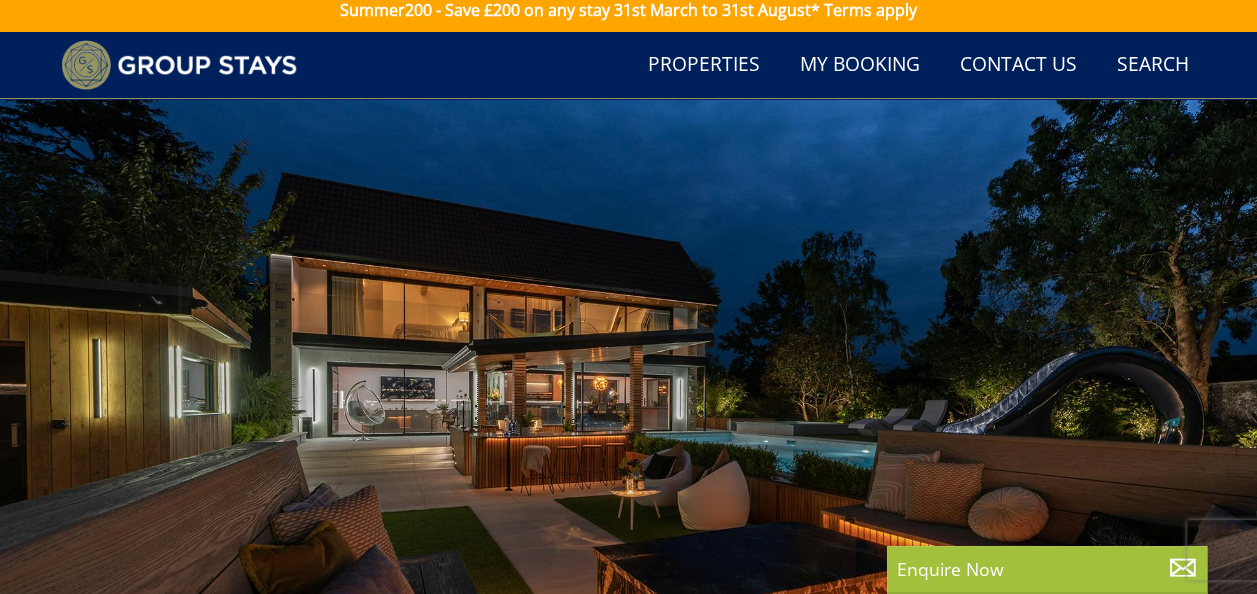 scroll, scrollTop: 0, scrollLeft: 0, axis: both 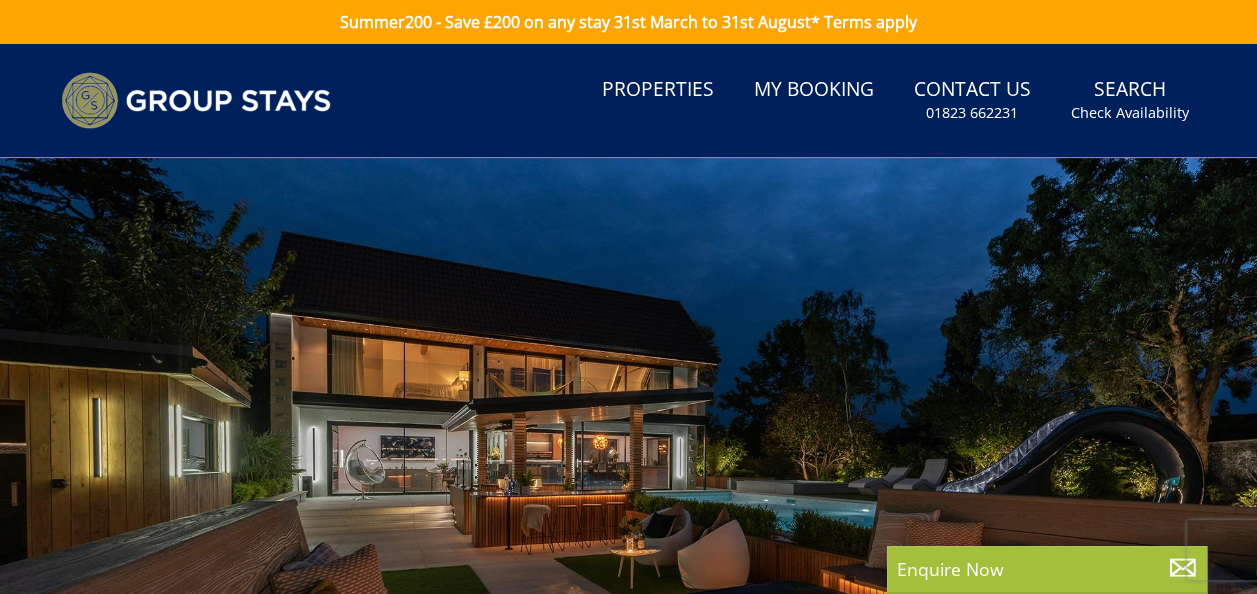 click on "Summer200 - Save £200 on any stay 31st March to 31st August* Terms apply" at bounding box center (628, 22) 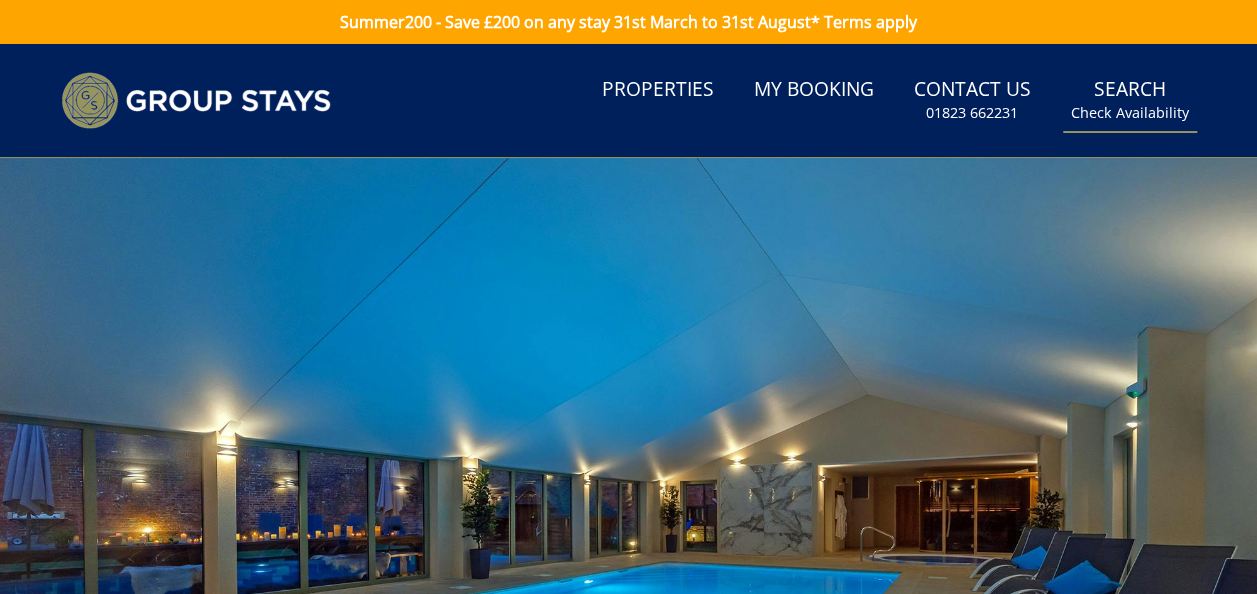 click on "Check Availability" at bounding box center [1130, 113] 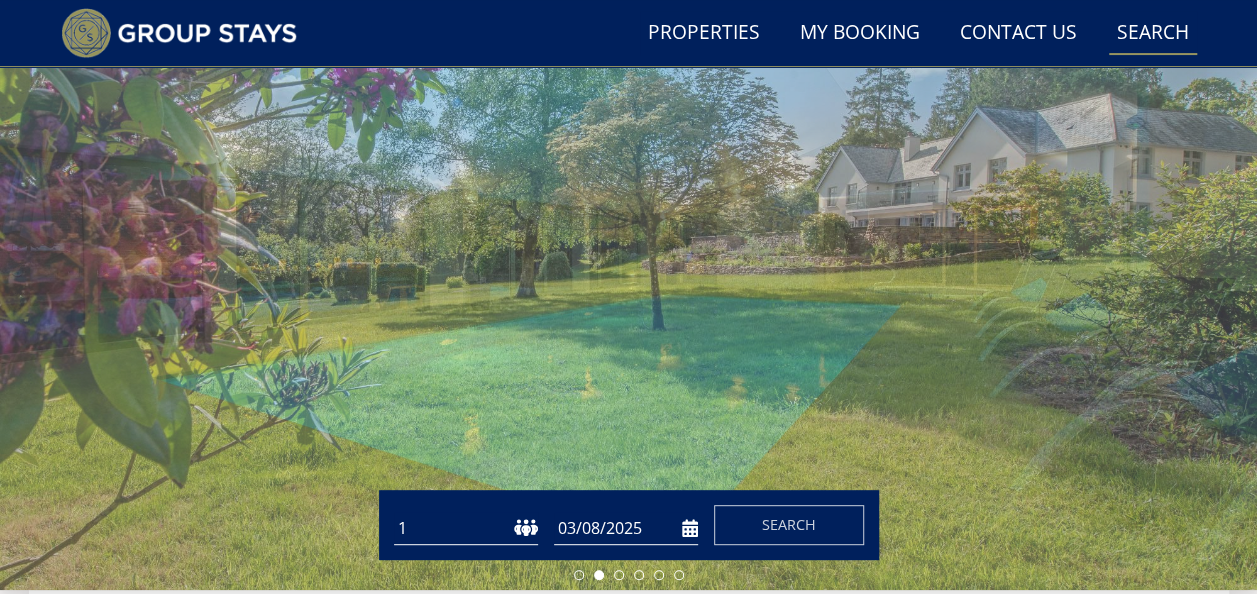 scroll, scrollTop: 0, scrollLeft: 0, axis: both 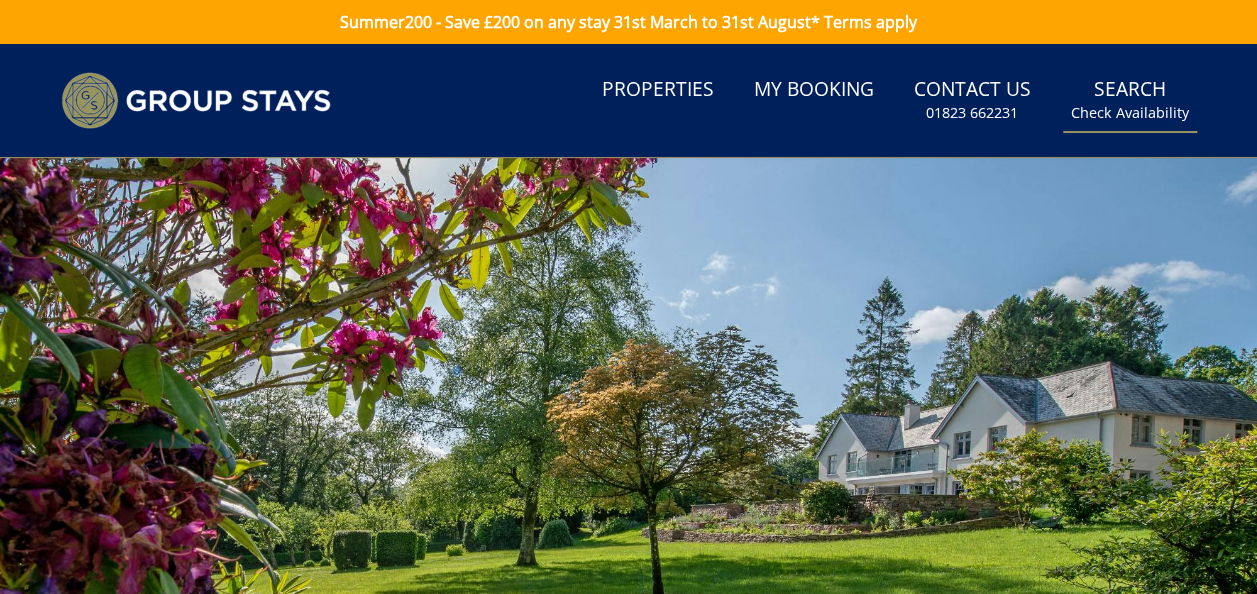 click on "Search  Check Availability" at bounding box center (1130, 100) 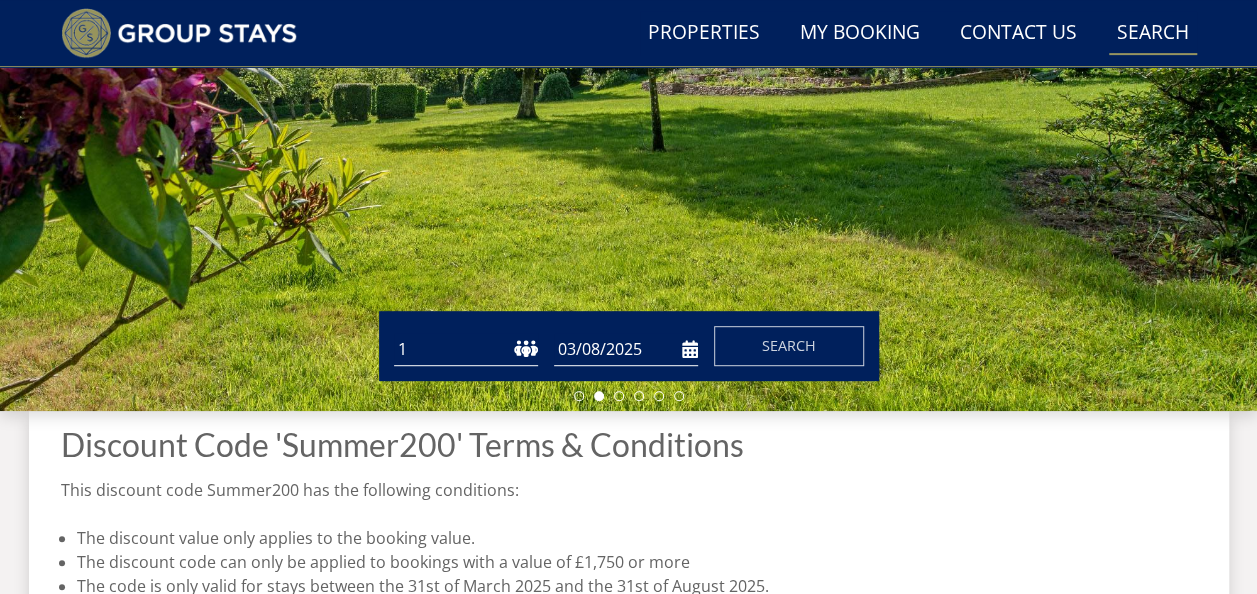 scroll, scrollTop: 402, scrollLeft: 0, axis: vertical 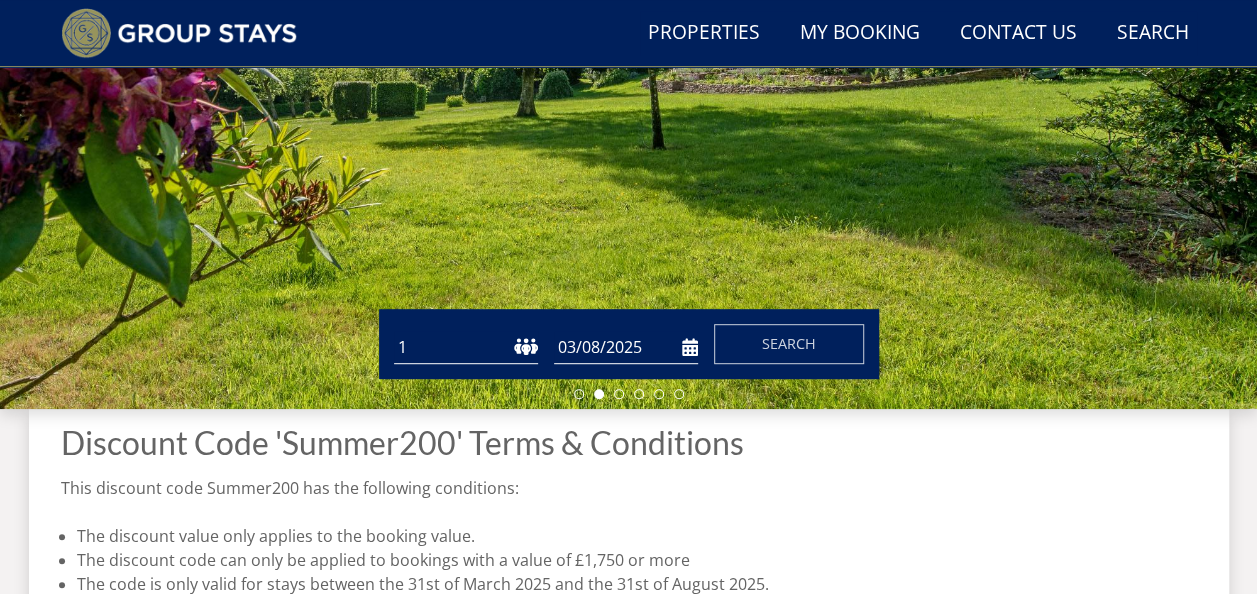 click on "1
2
3
4
5
6
7
8
9
10
11
12
13
14
15
16
17
18
19
20
21
22
23
24
25
26
27
28
29
30
31
32
33
34
35
36
37
38
39
40
41
42
43
44
45
46
47
48
49
50" at bounding box center (466, 347) 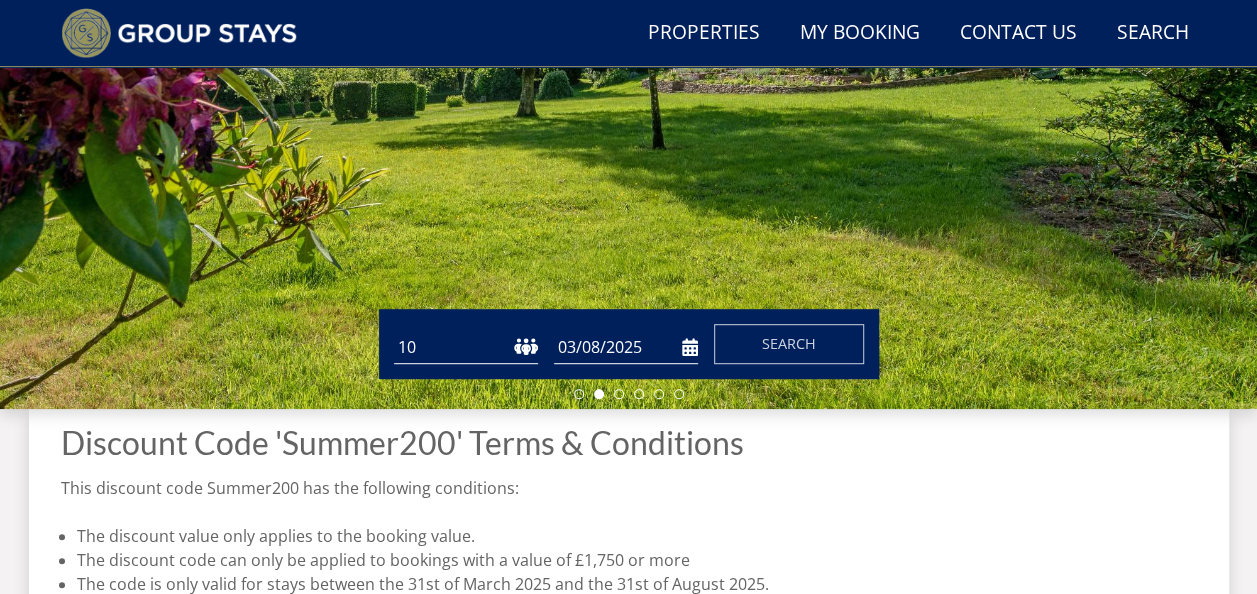 click on "03/08/2025" at bounding box center (626, 347) 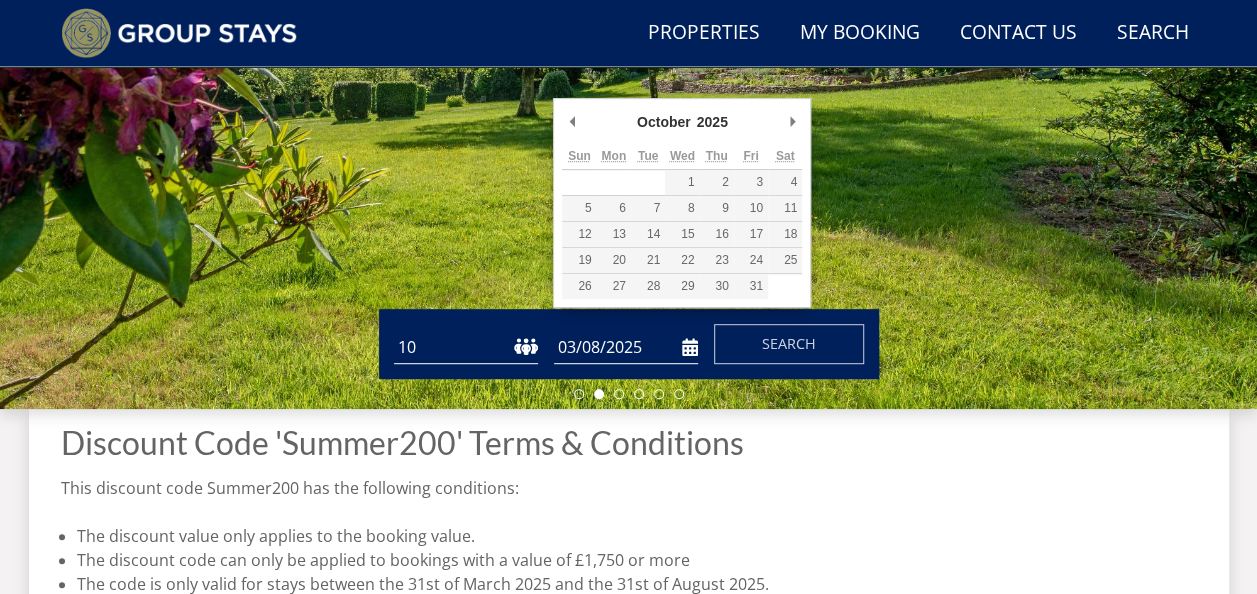 type on "24/10/2025" 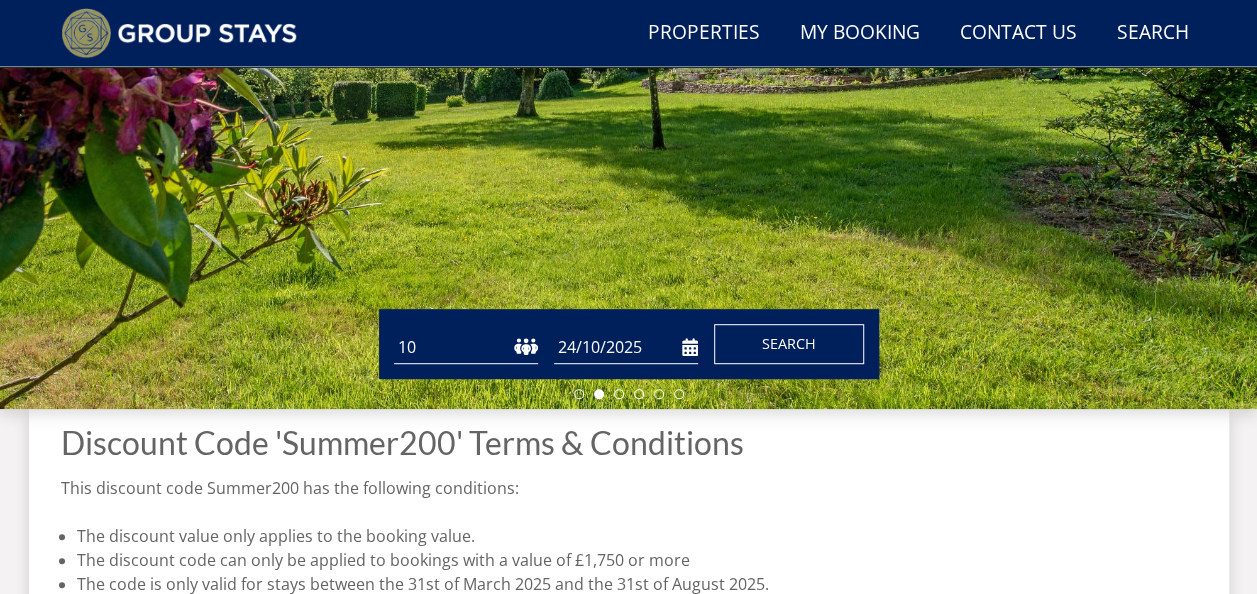 click on "Search" at bounding box center (789, 343) 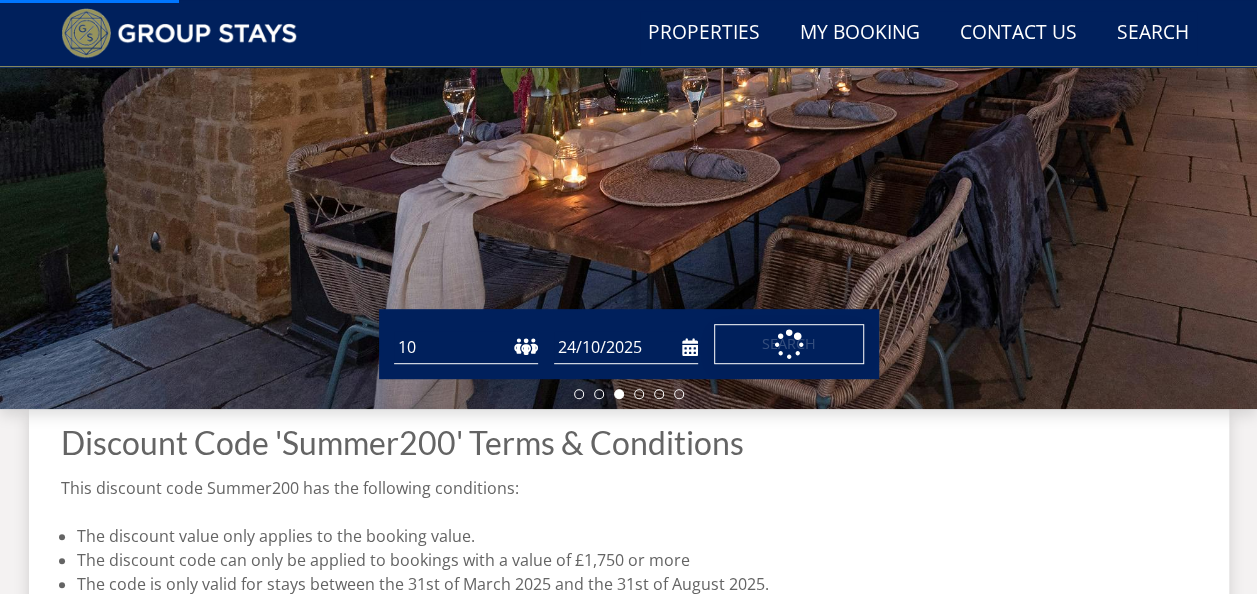 scroll, scrollTop: 403, scrollLeft: 0, axis: vertical 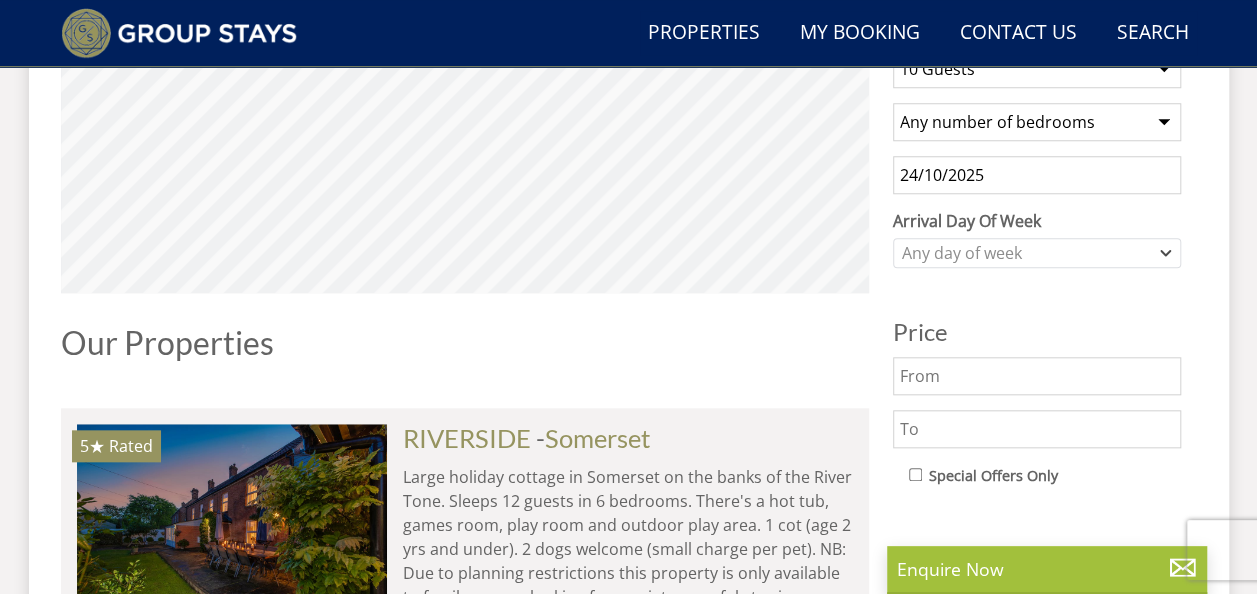 click at bounding box center [1037, 429] 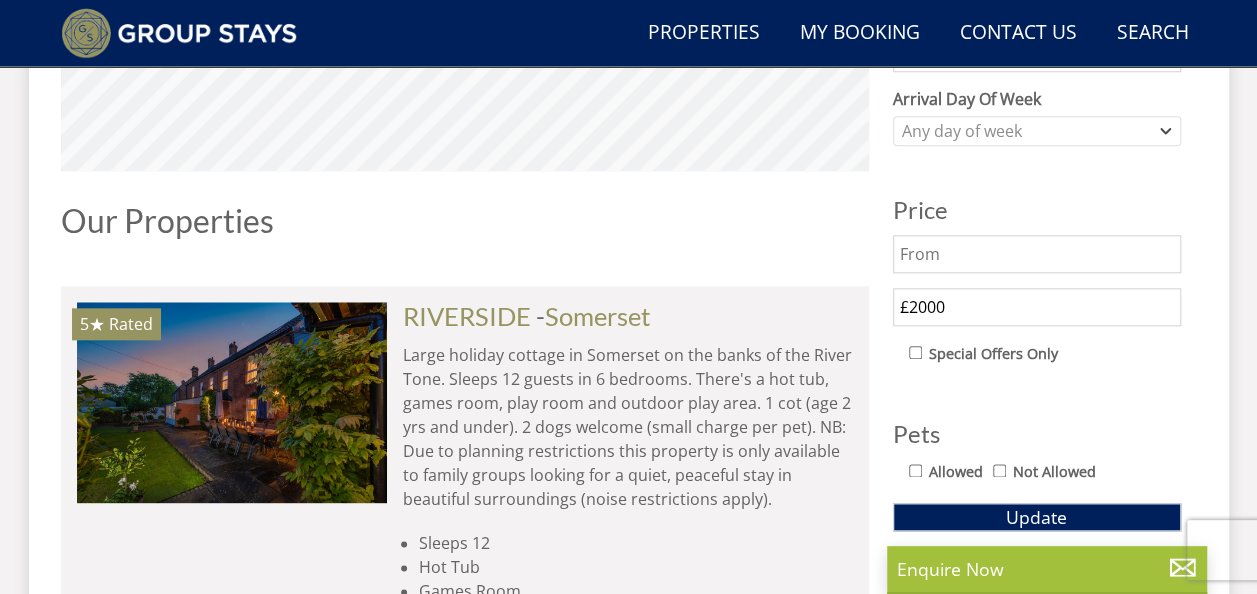 scroll, scrollTop: 1024, scrollLeft: 0, axis: vertical 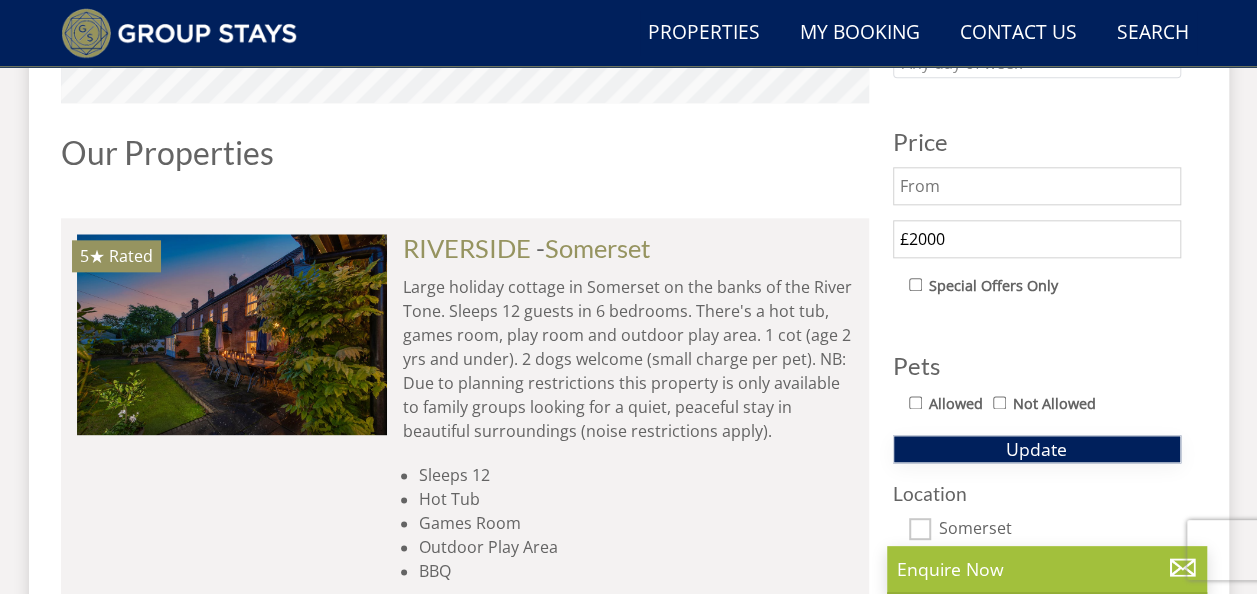 type on "£2000" 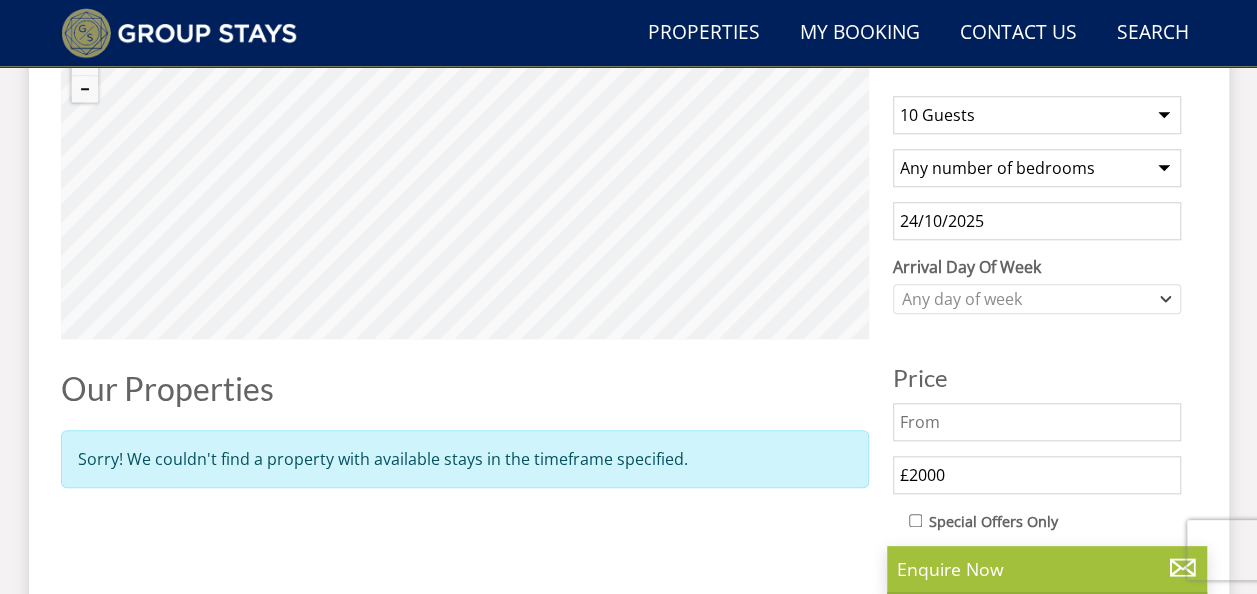 scroll, scrollTop: 756, scrollLeft: 0, axis: vertical 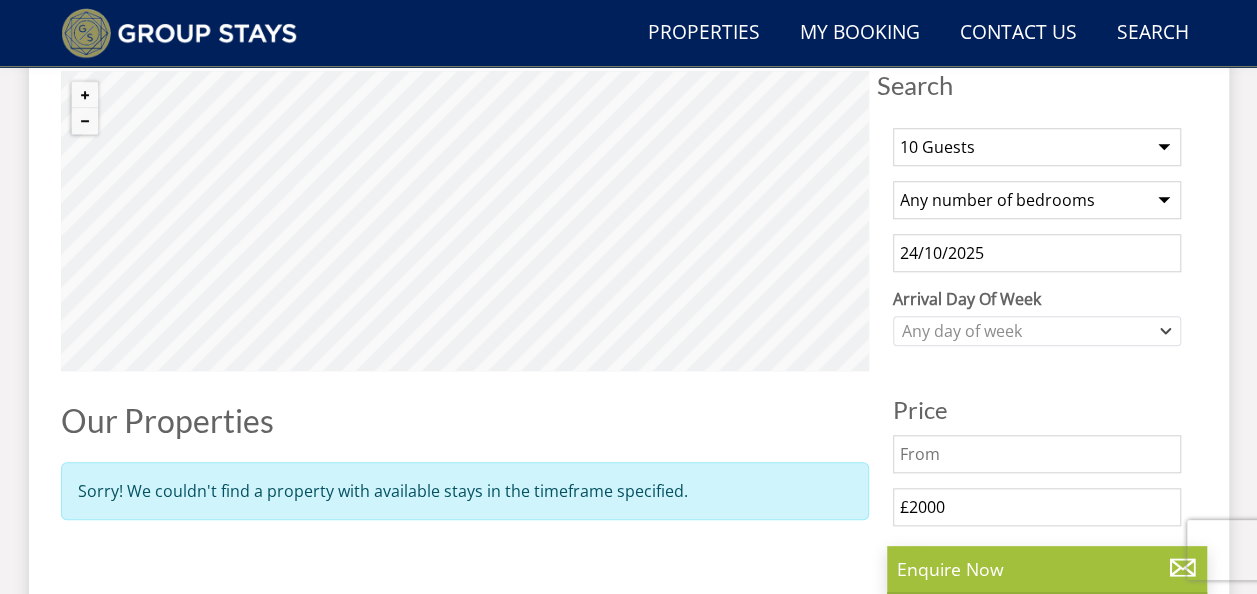 click on "24/10/2025" at bounding box center (1037, 253) 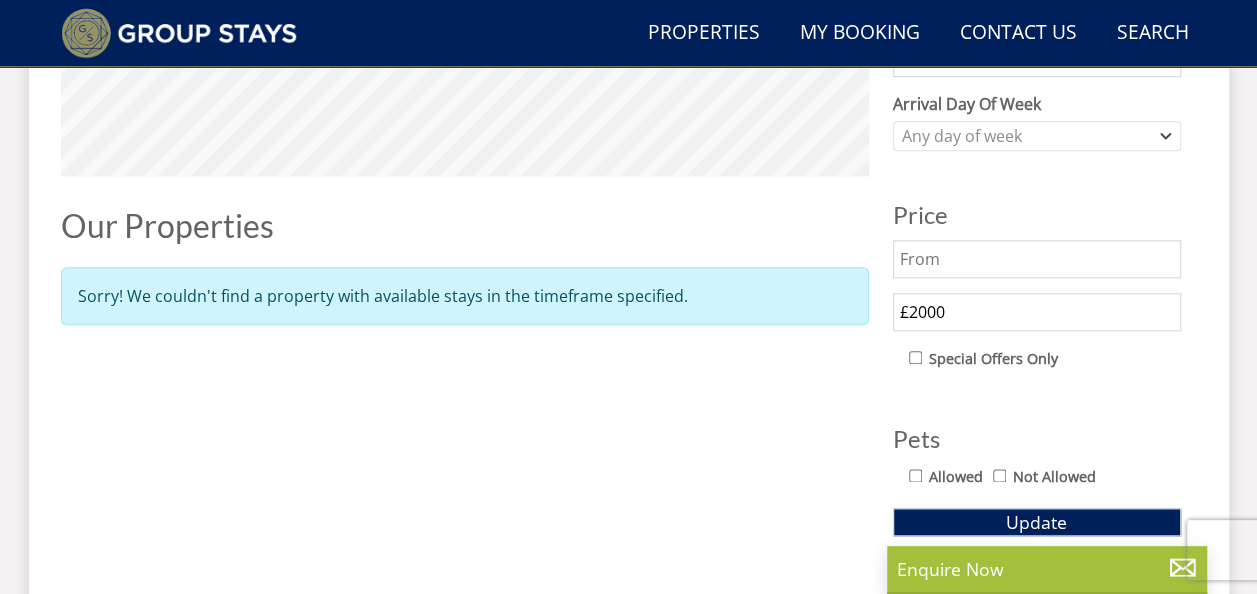 scroll, scrollTop: 985, scrollLeft: 0, axis: vertical 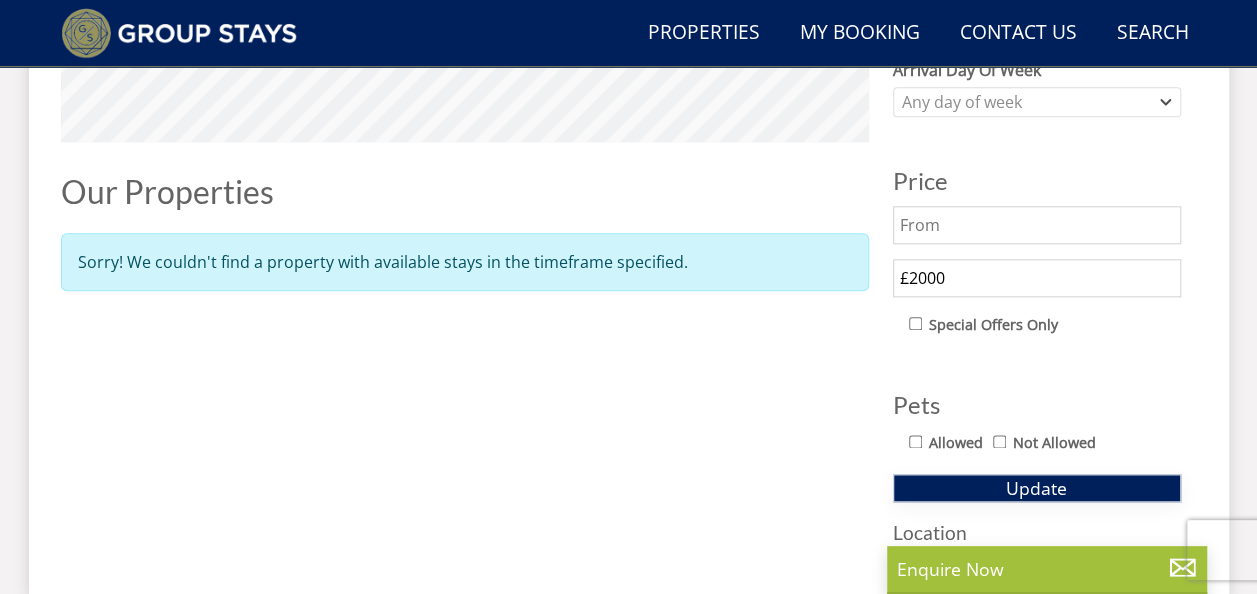 click on "Update" at bounding box center [1036, 488] 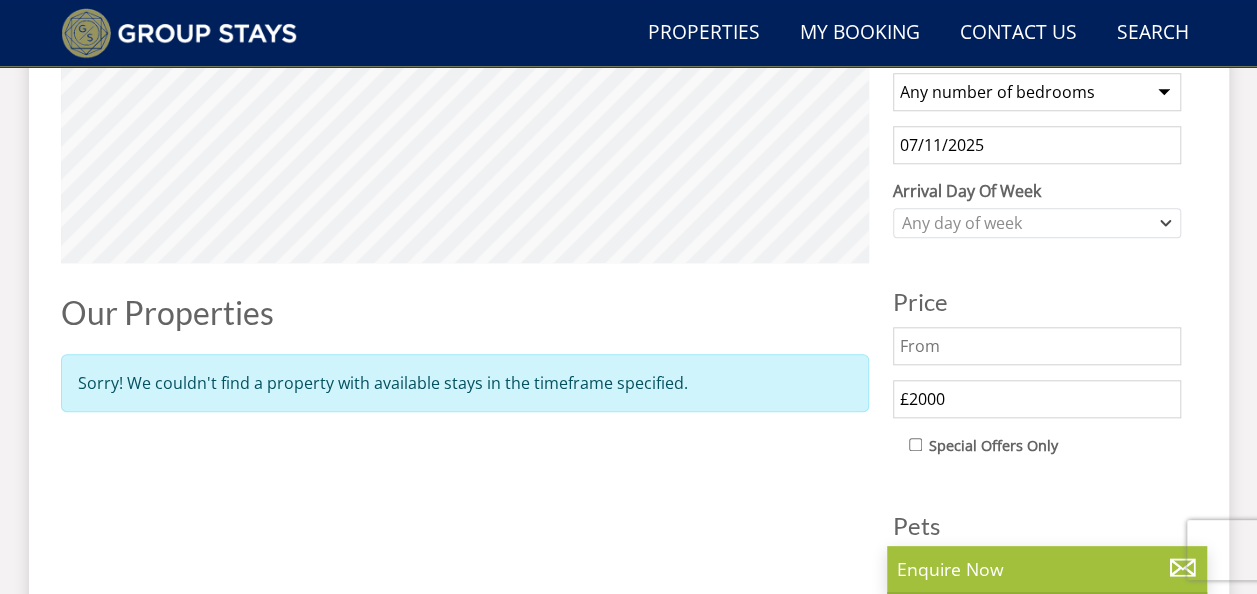 scroll, scrollTop: 864, scrollLeft: 0, axis: vertical 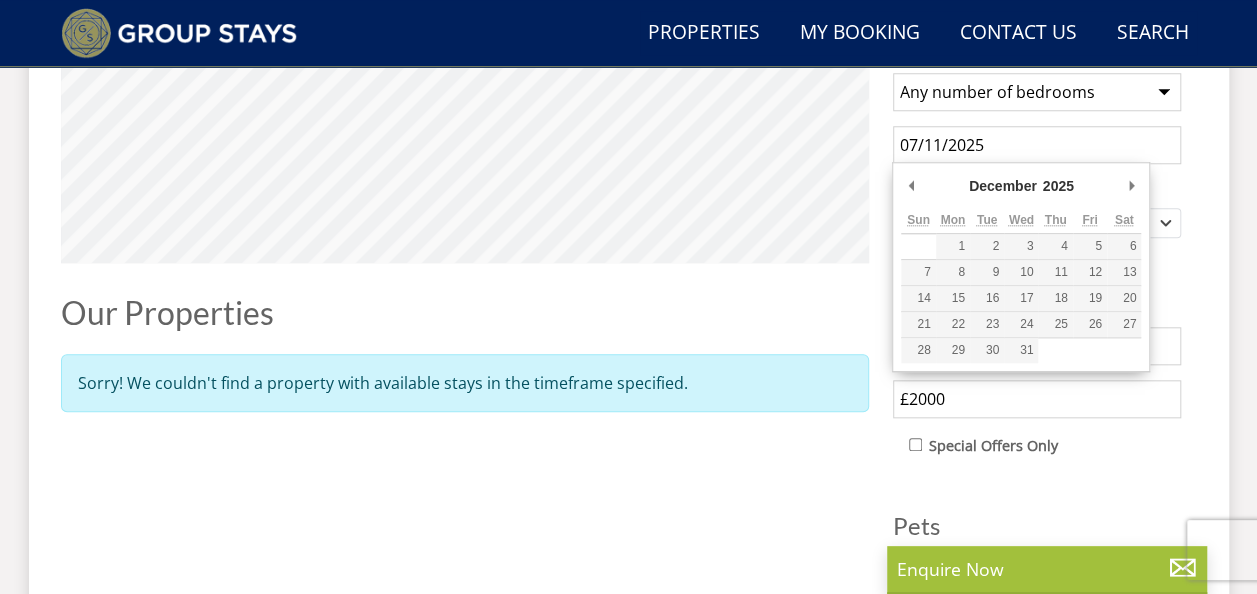 type on "[DATE]/[MONTH]/[YEAR]" 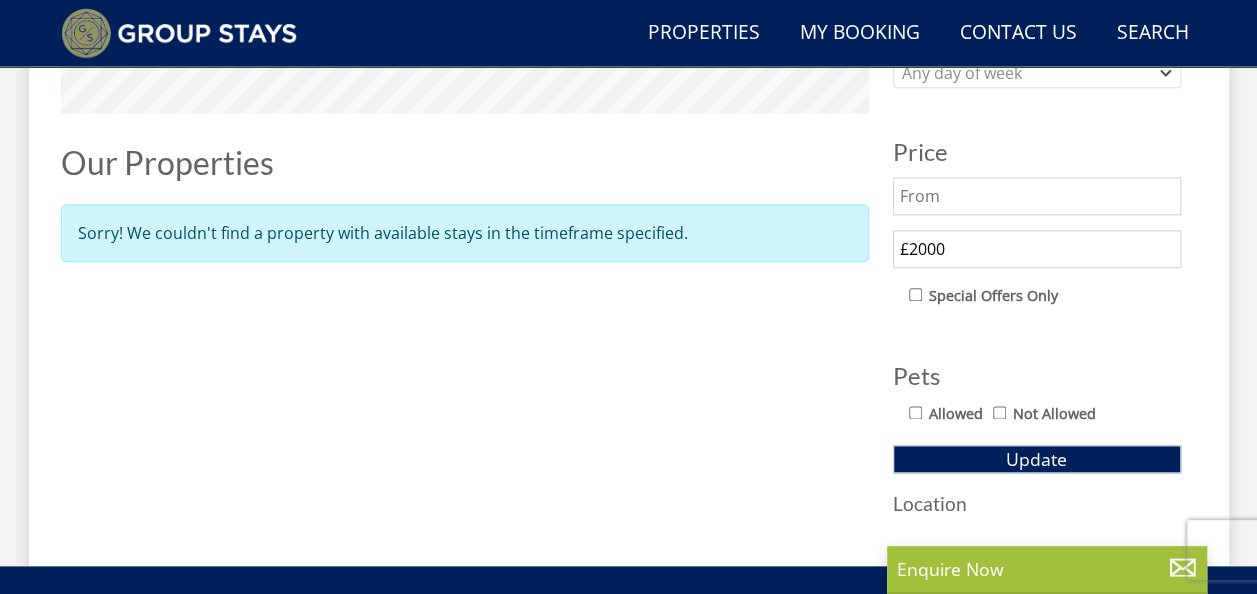 scroll, scrollTop: 1059, scrollLeft: 0, axis: vertical 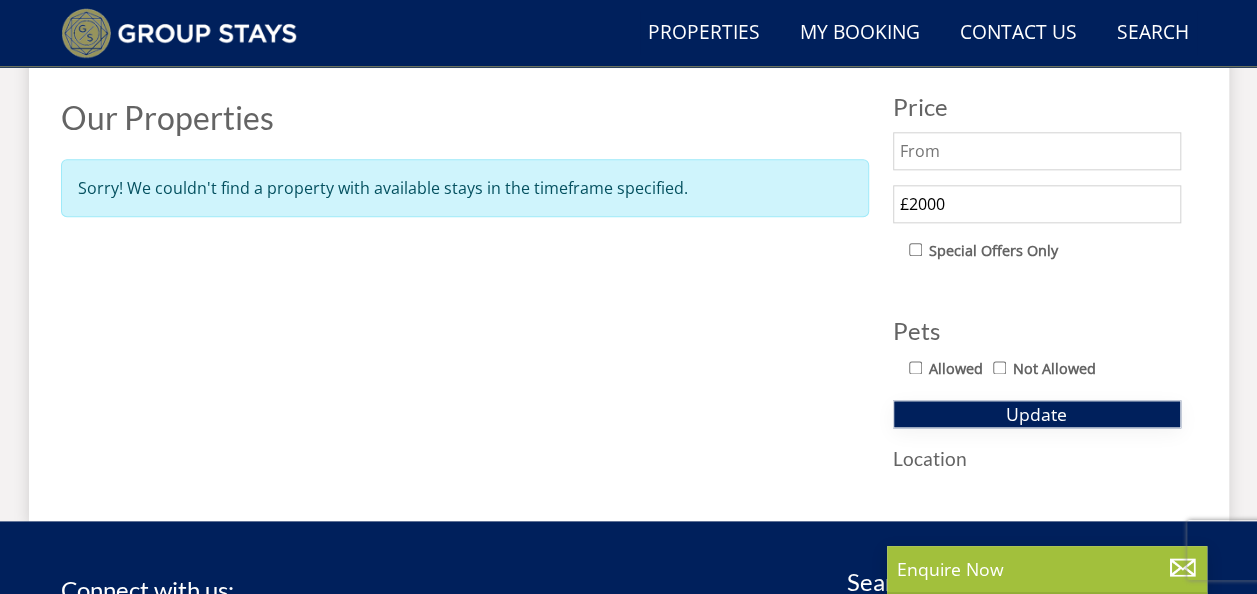 click on "Update" at bounding box center [1037, 414] 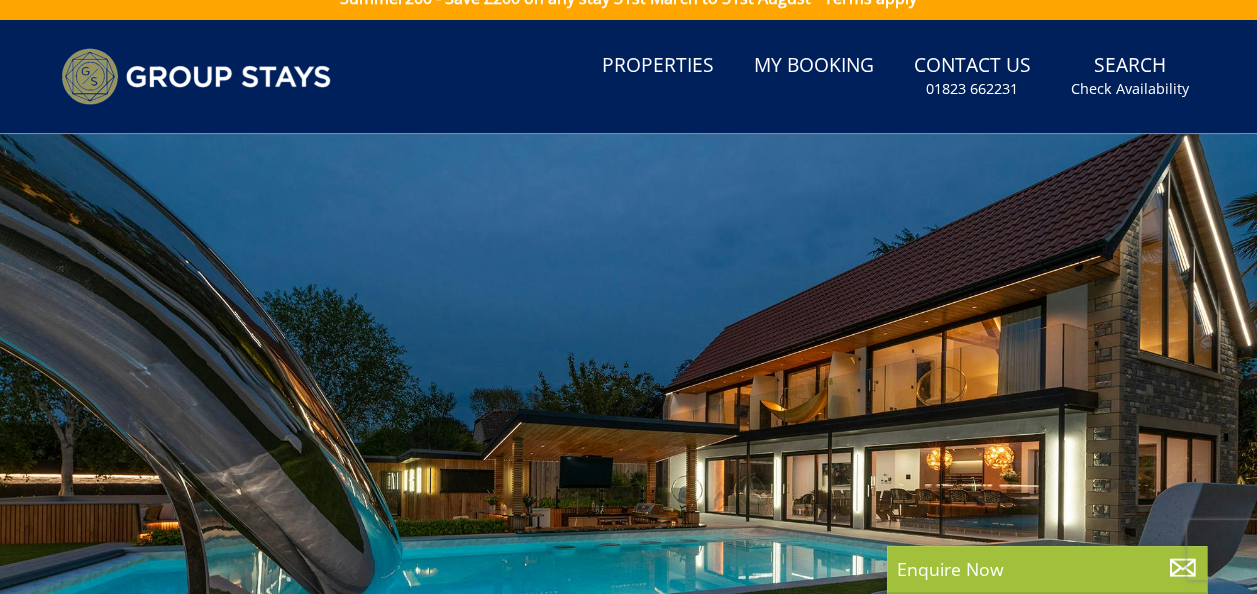 scroll, scrollTop: 0, scrollLeft: 0, axis: both 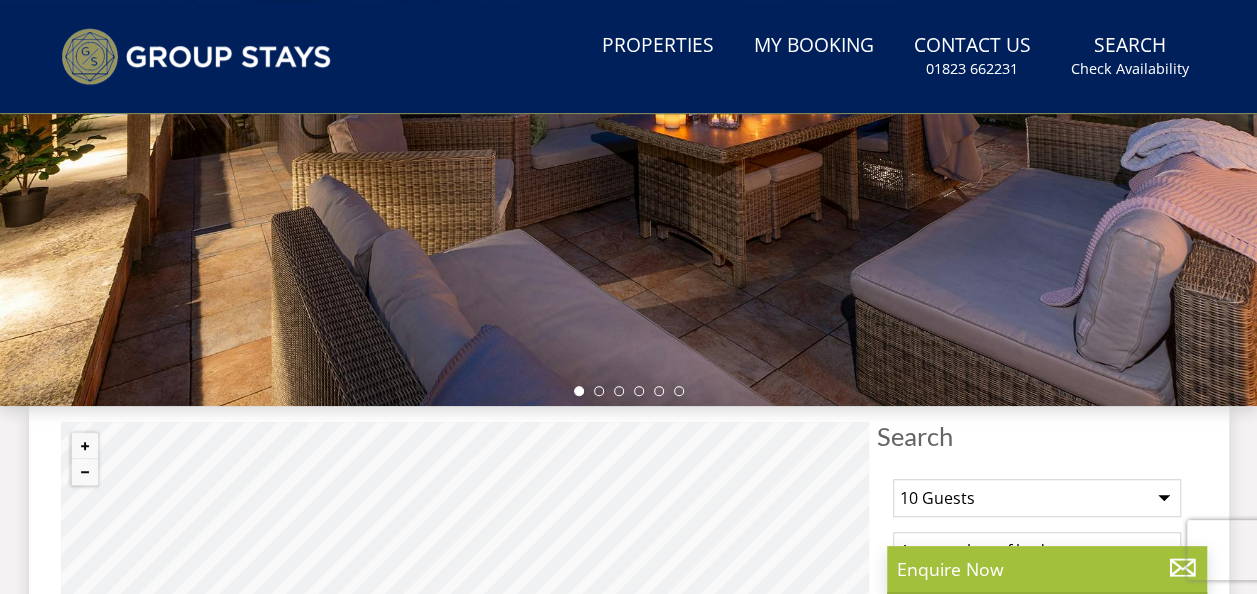 select on "10" 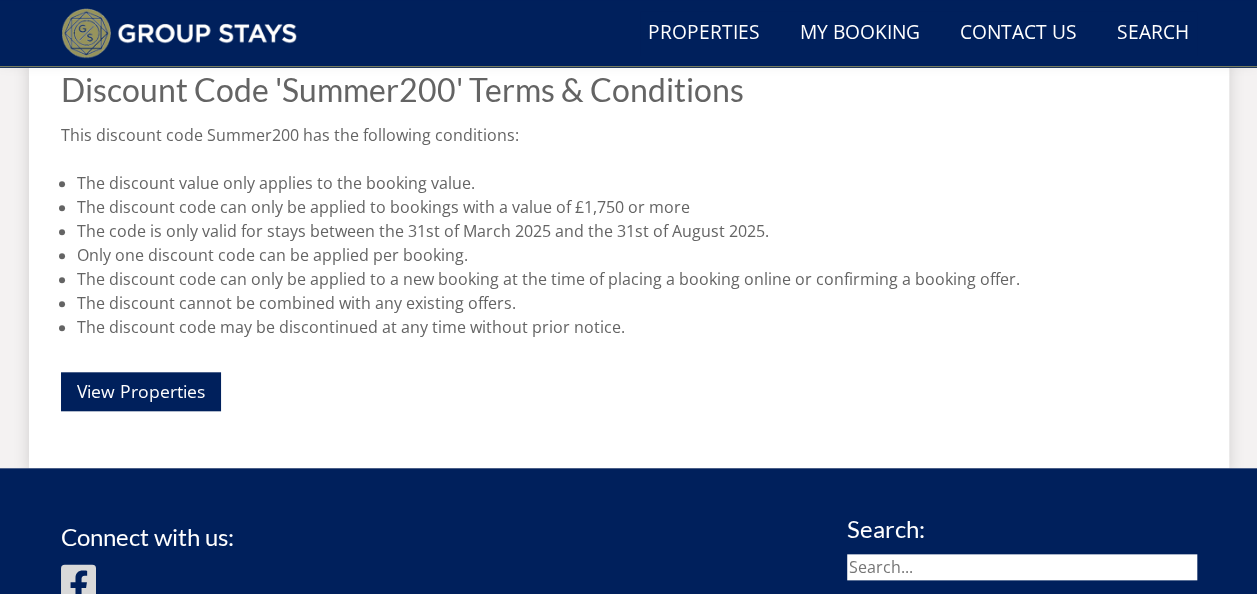 scroll, scrollTop: 766, scrollLeft: 0, axis: vertical 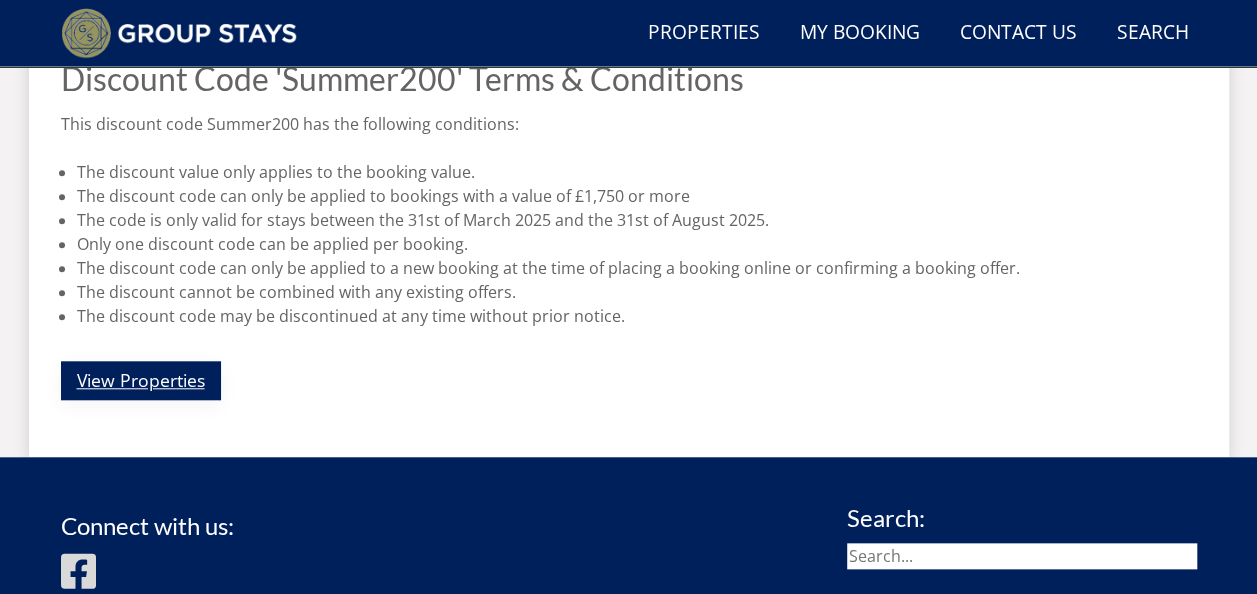 click on "View Properties" at bounding box center [141, 380] 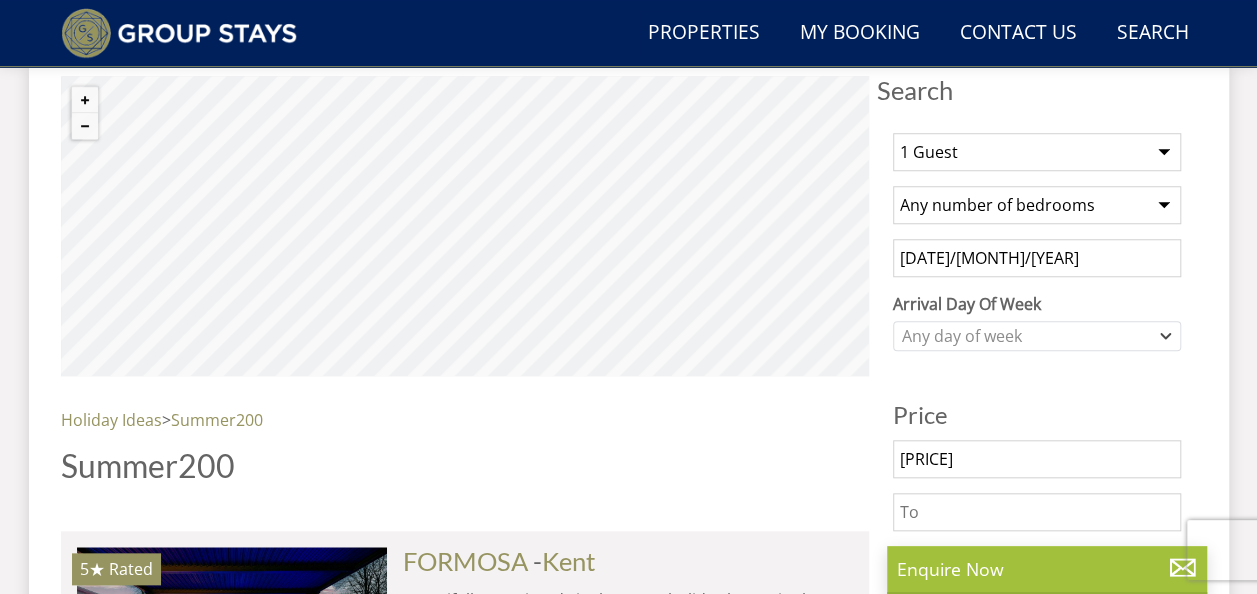 scroll, scrollTop: 745, scrollLeft: 0, axis: vertical 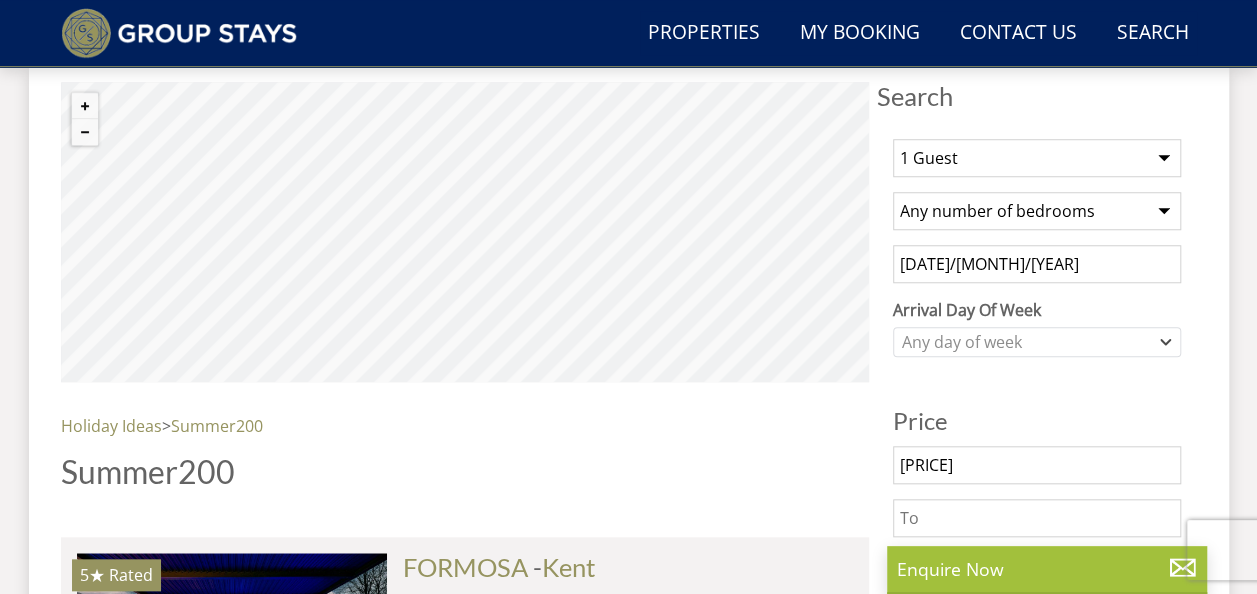 click on "1 Guest
2 Guests
3 Guests
4 Guests
5 Guests
6 Guests
7 Guests
8 Guests
9 Guests
10 Guests
11 Guests
12 Guests
13 Guests
14 Guests
15 Guests
16 Guests
17 Guests
18 Guests
19 Guests
20 Guests
21 Guests
22 Guests
23 Guests
24 Guests
25 Guests
26 Guests
27 Guests
28 Guests
29 Guests
30 Guests
31 Guests
32 Guests" at bounding box center (1037, 158) 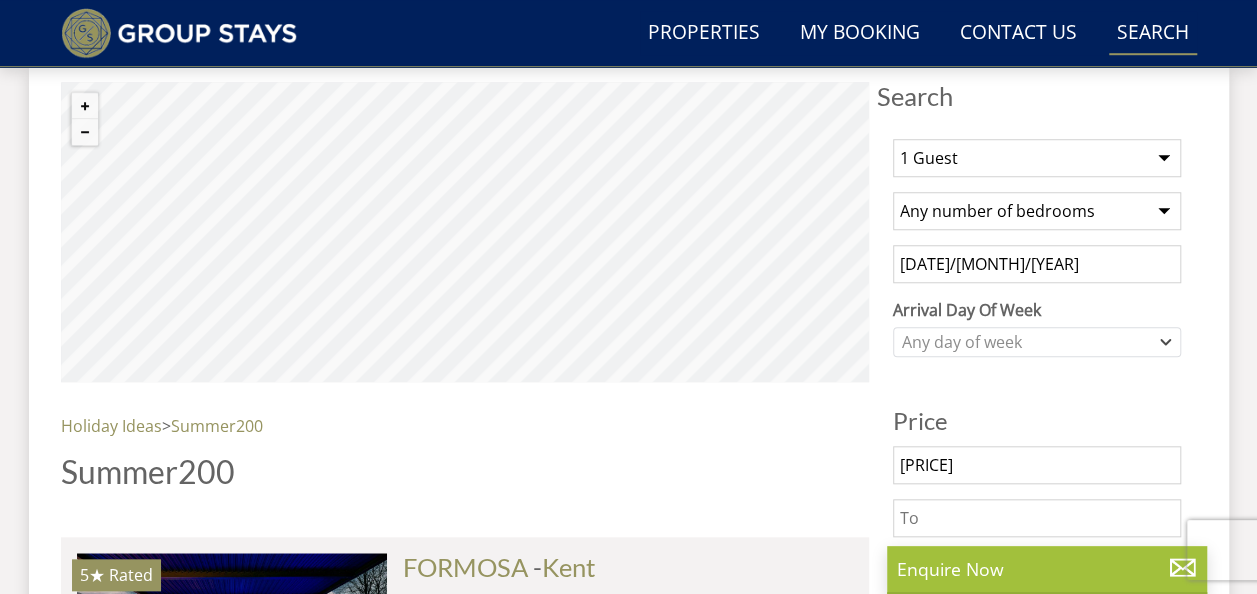 click on "Search  Check Availability" at bounding box center [1153, 33] 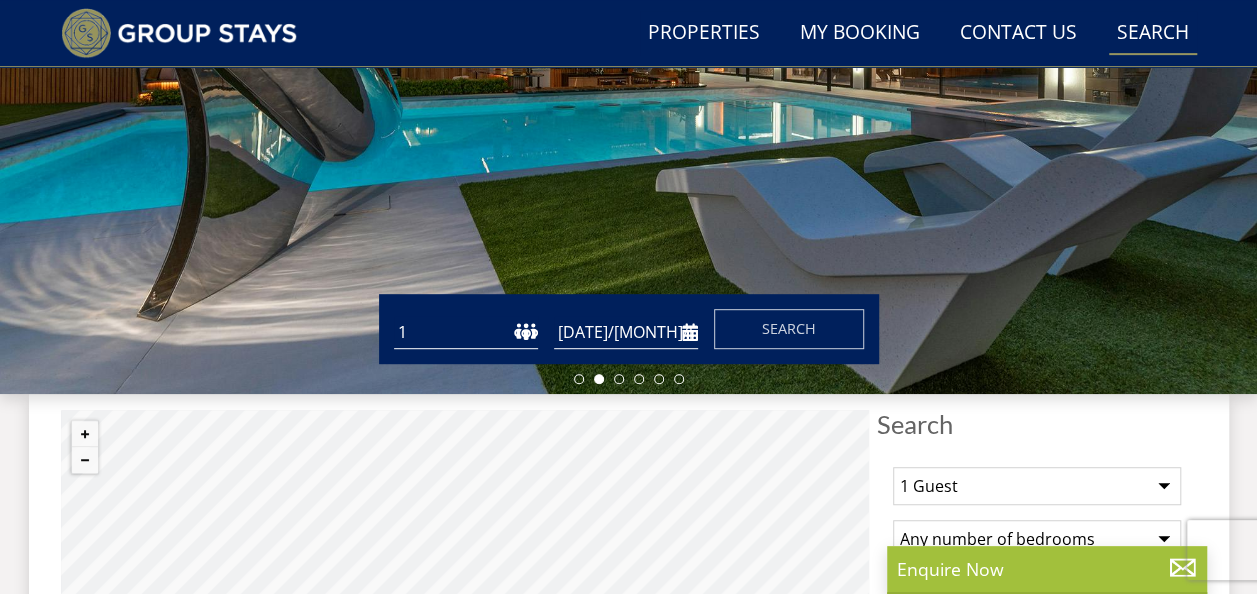 scroll, scrollTop: 418, scrollLeft: 0, axis: vertical 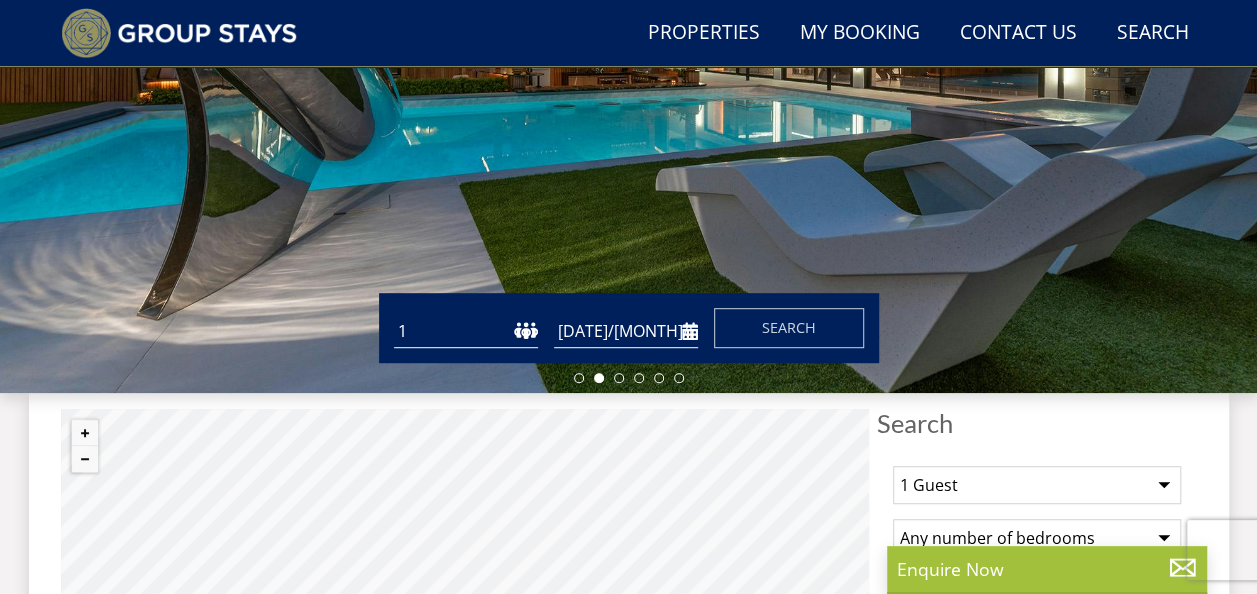 click on "1
2
3
4
5
6
7
8
9
10
11
12
13
14
15
16
17
18
19
20
21
22
23
24
25
26
27
28
29
30
31
32
33
34
35
36
37
38
39
40
41
42
43
44
45
46
47
48
49
50" at bounding box center (466, 331) 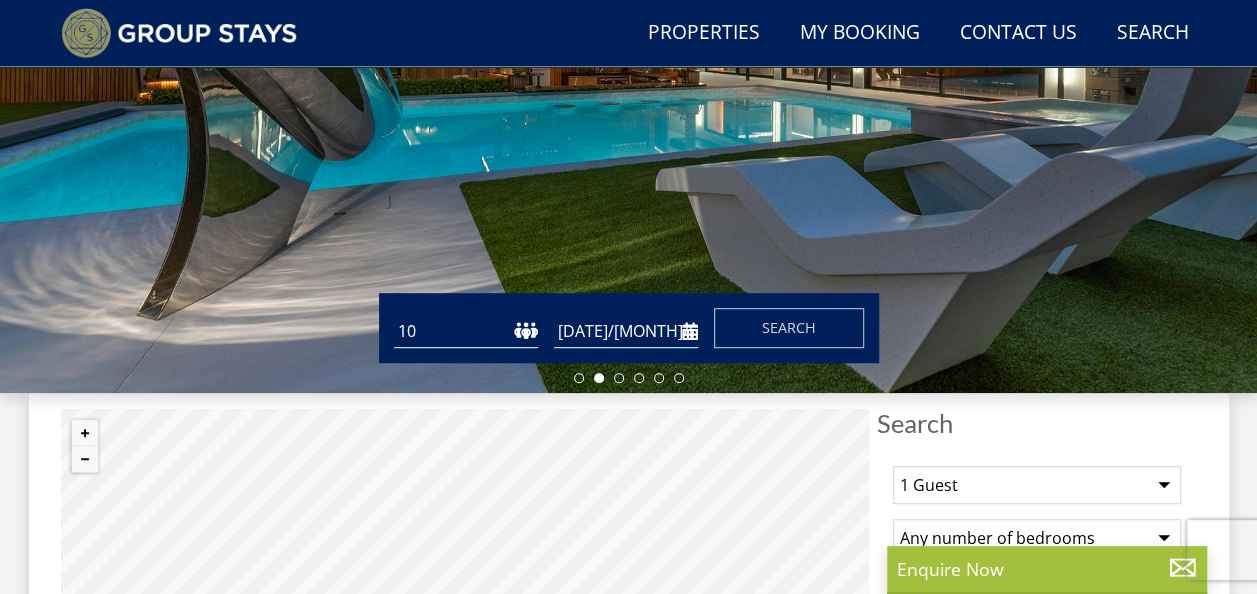 click on "1
2
3
4
5
6
7
8
9
10
11
12
13
14
15
16
17
18
19
20
21
22
23
24
25
26
27
28
29
30
31
32
33
34
35
36
37
38
39
40
41
42
43
44
45
46
47
48
49
50" at bounding box center [466, 331] 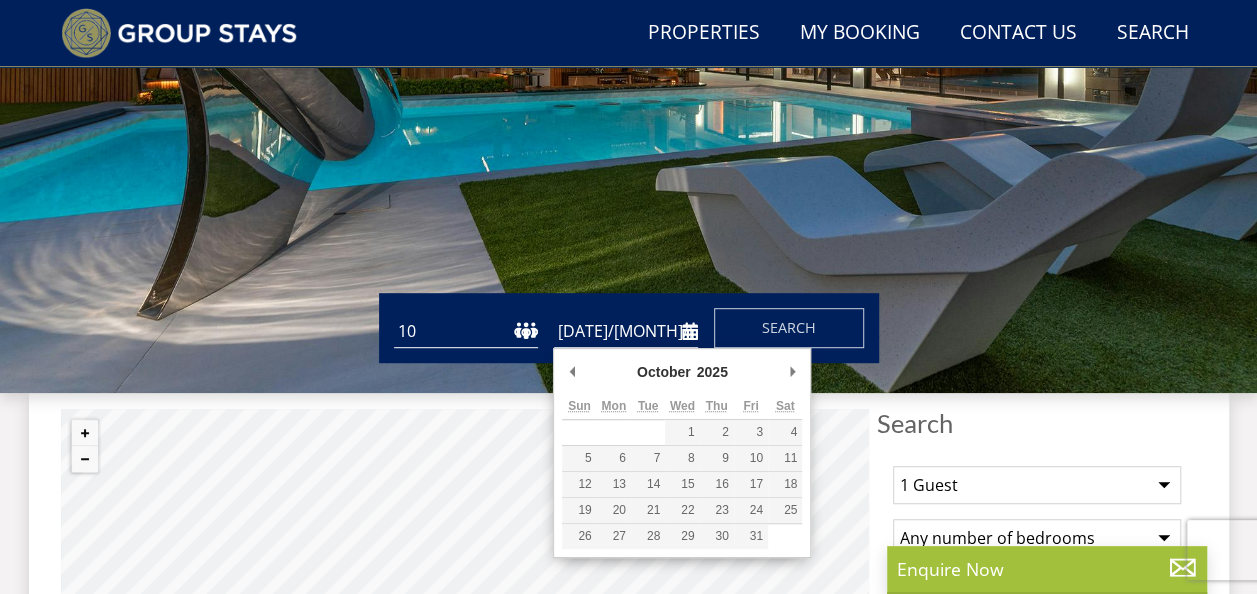 click on "2025 2026 2027 2028 2029 2030 2031 2032 2033 2034 2035" at bounding box center (721, 372) 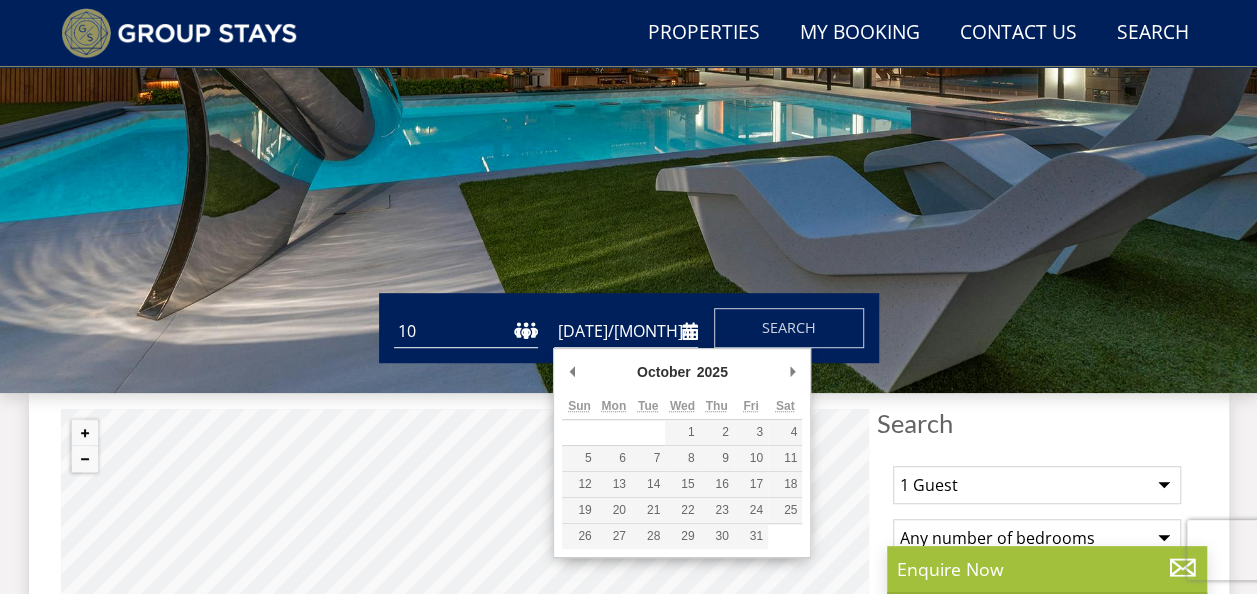 type on "24/10/2025" 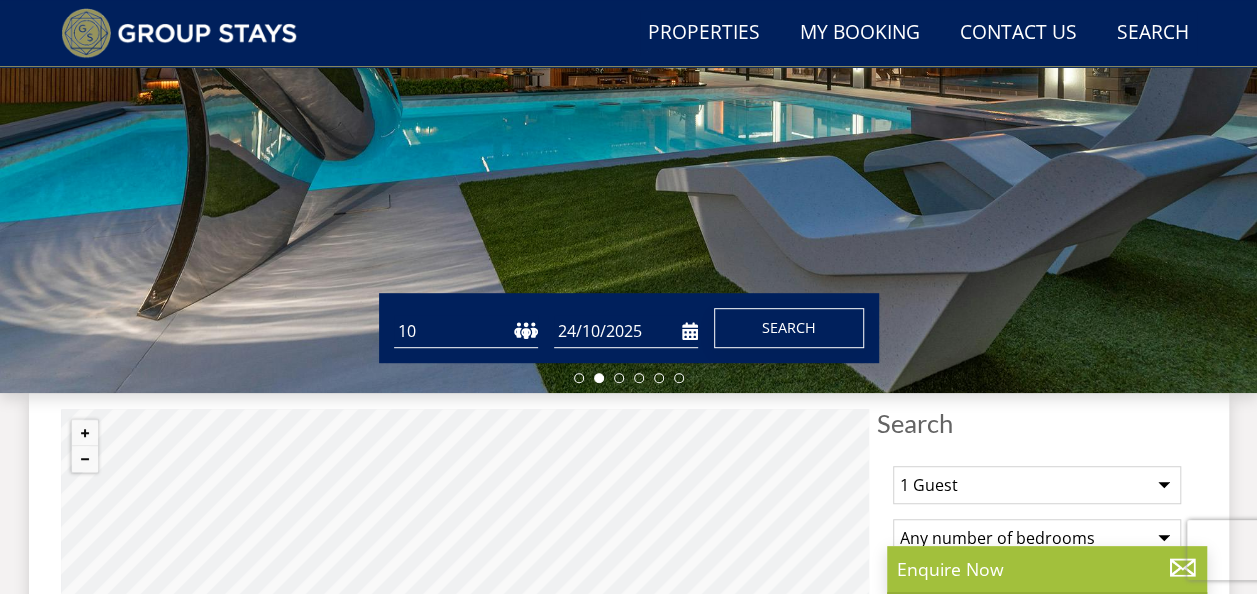 click on "Search" at bounding box center (789, 327) 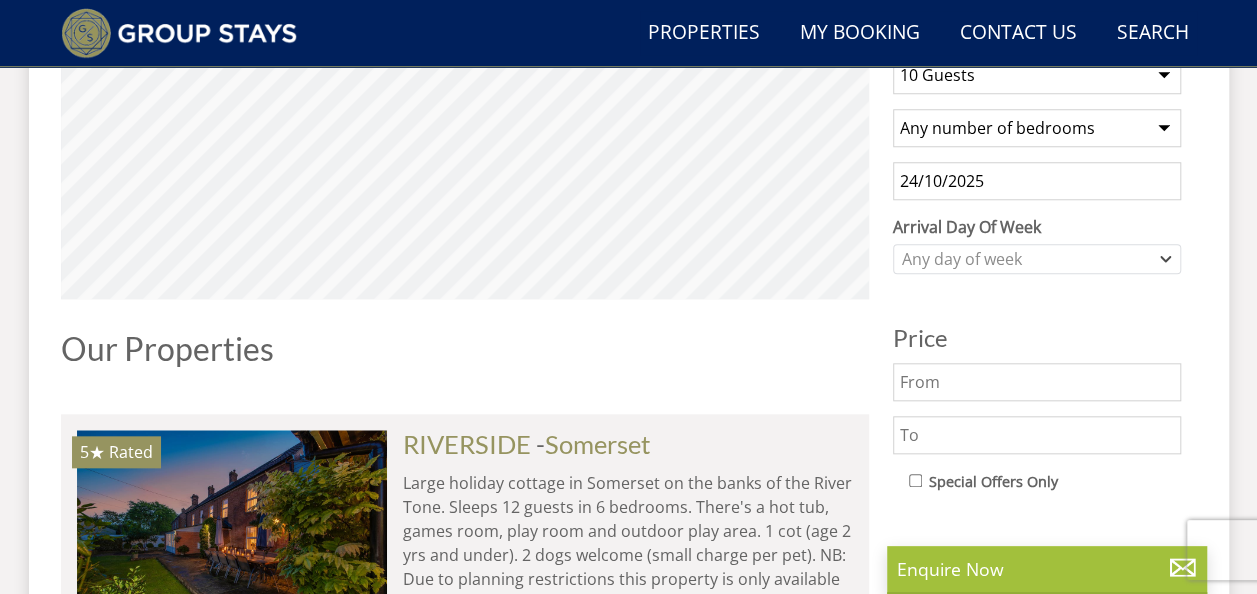 scroll, scrollTop: 833, scrollLeft: 0, axis: vertical 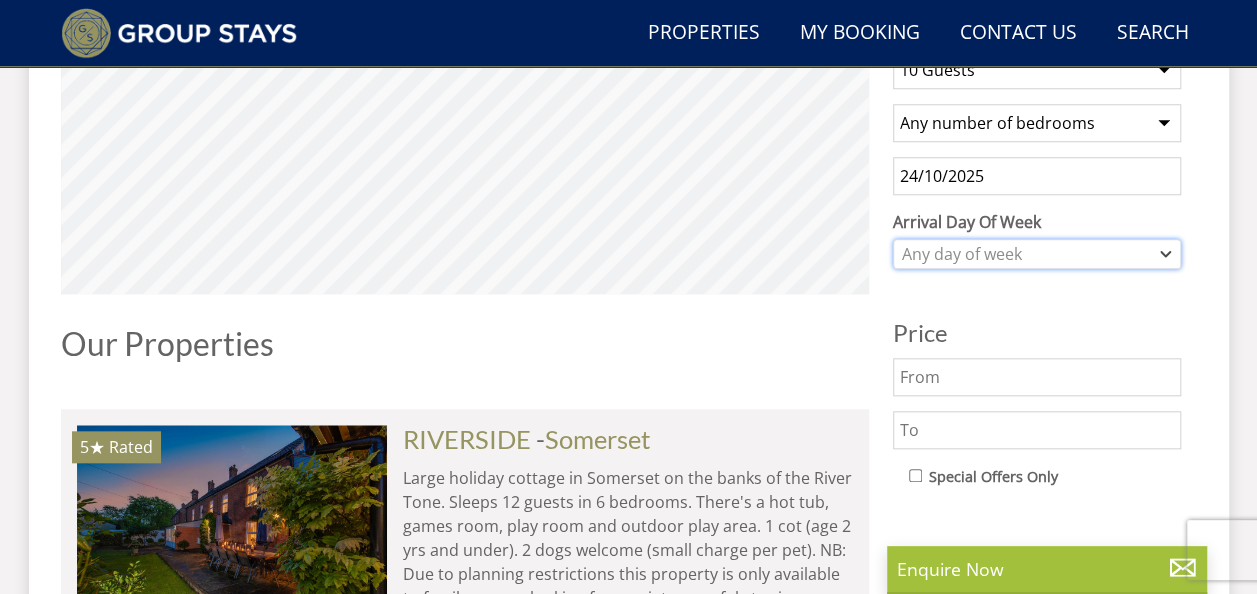 click on "Any day of week" at bounding box center [1026, 254] 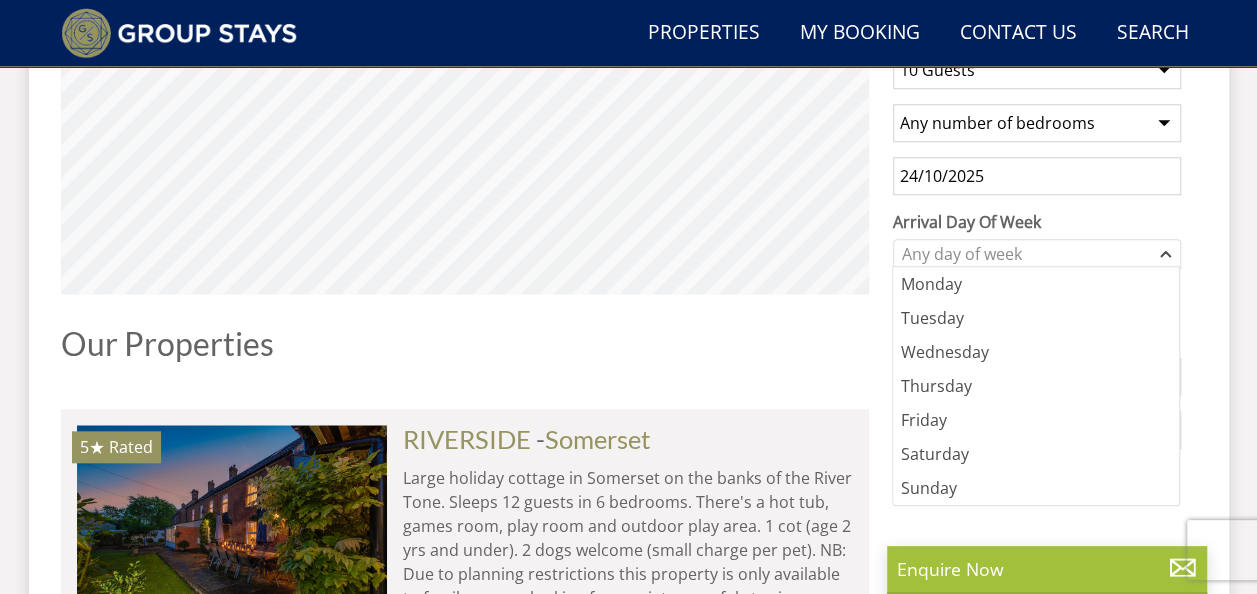 click on "Arrival Day Of Week" at bounding box center (1037, 222) 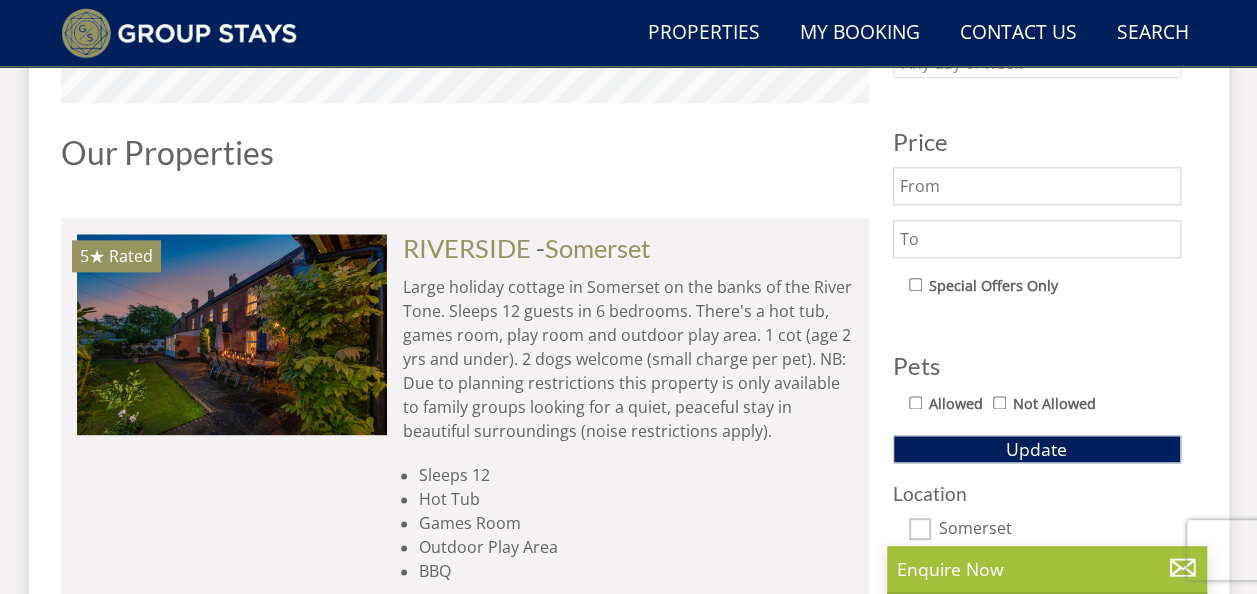 scroll, scrollTop: 1018, scrollLeft: 0, axis: vertical 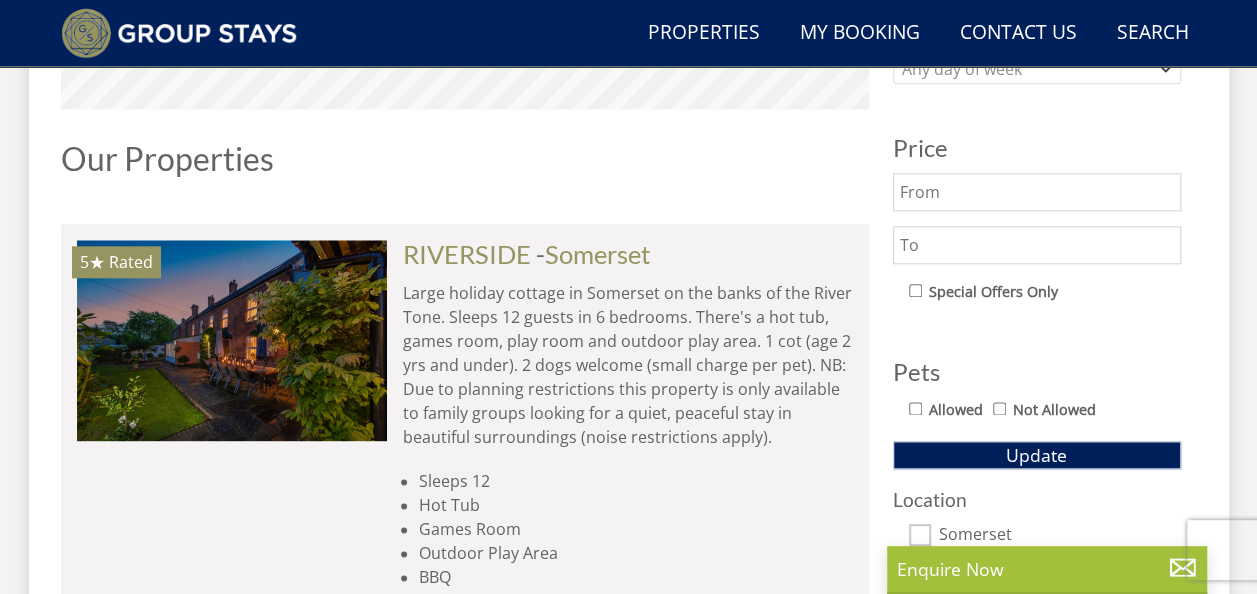 click at bounding box center [1037, 245] 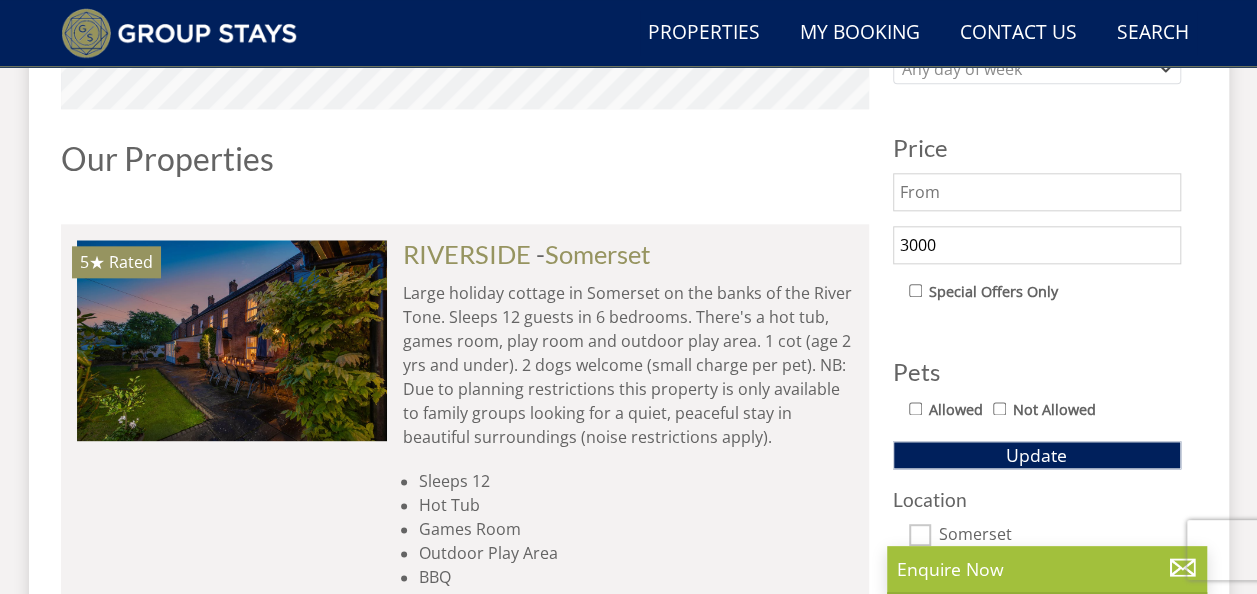 type on "3000" 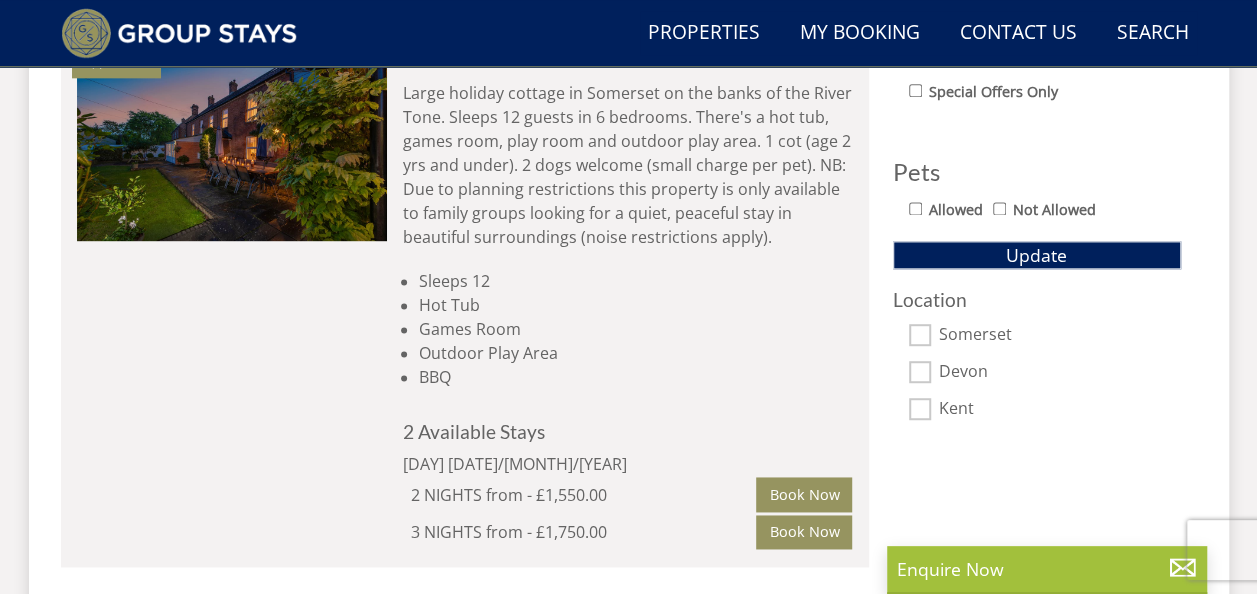 scroll, scrollTop: 1220, scrollLeft: 0, axis: vertical 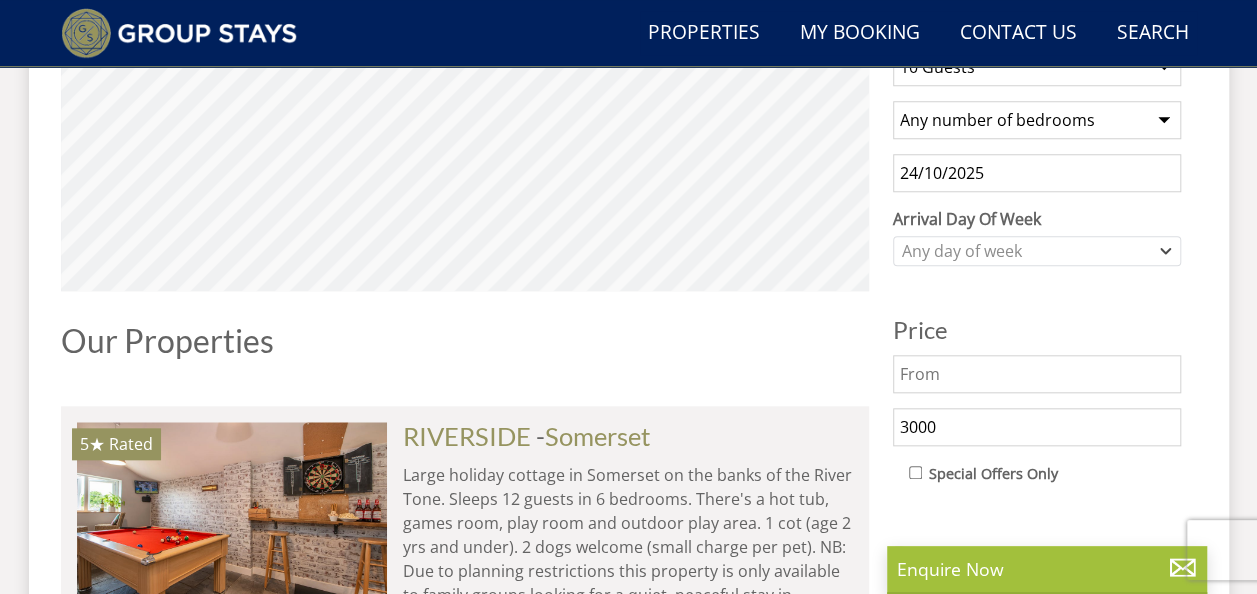 click on "24/10/2025" at bounding box center [1037, 173] 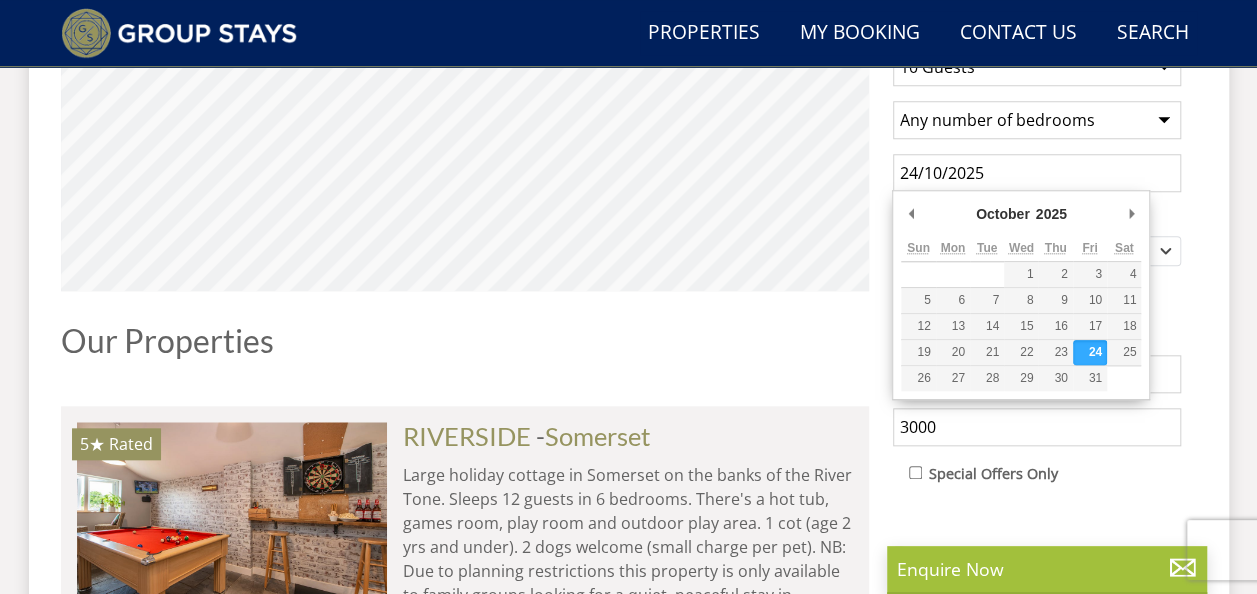 type on "[DATE]/[MONTH]/[YEAR]" 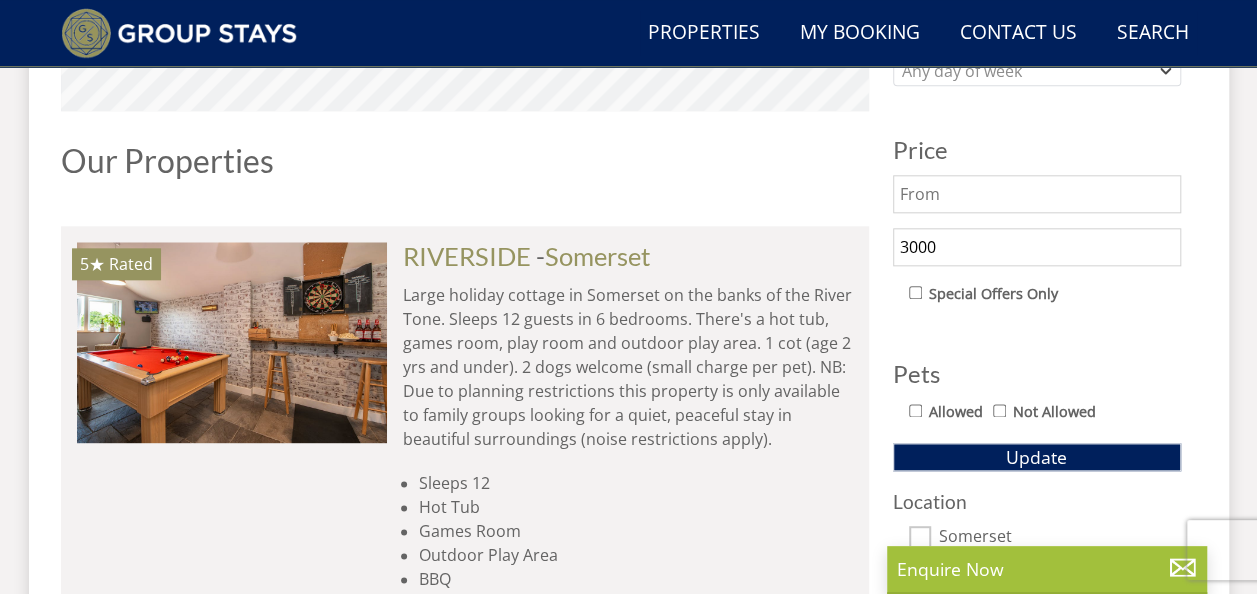 scroll, scrollTop: 1021, scrollLeft: 0, axis: vertical 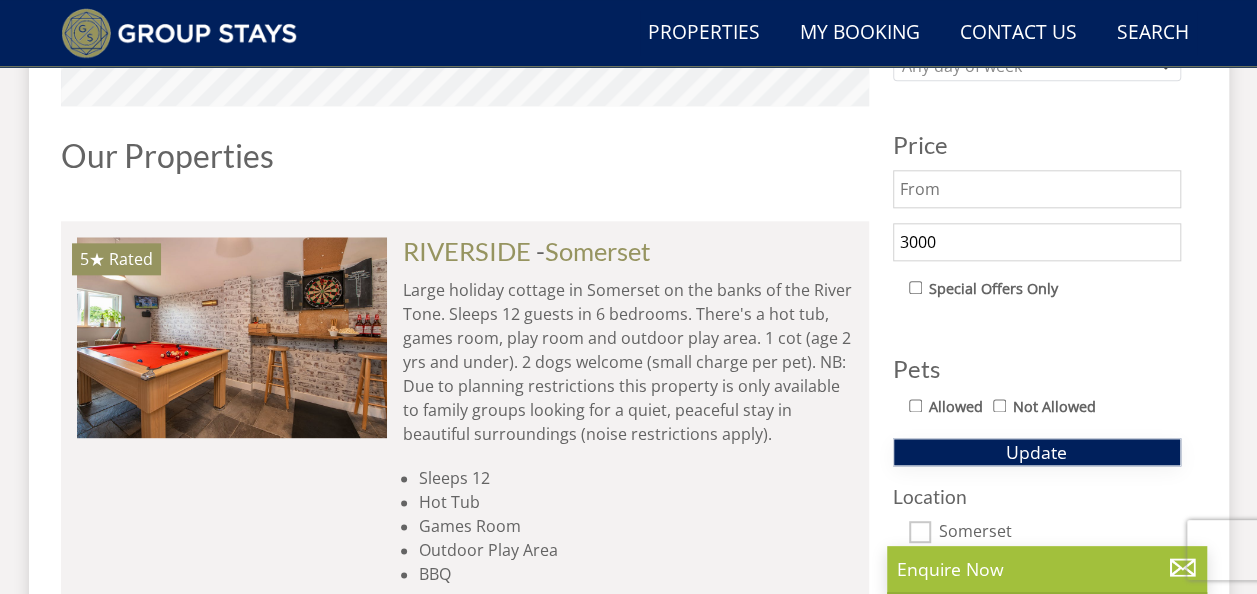 click on "Update" at bounding box center (1036, 452) 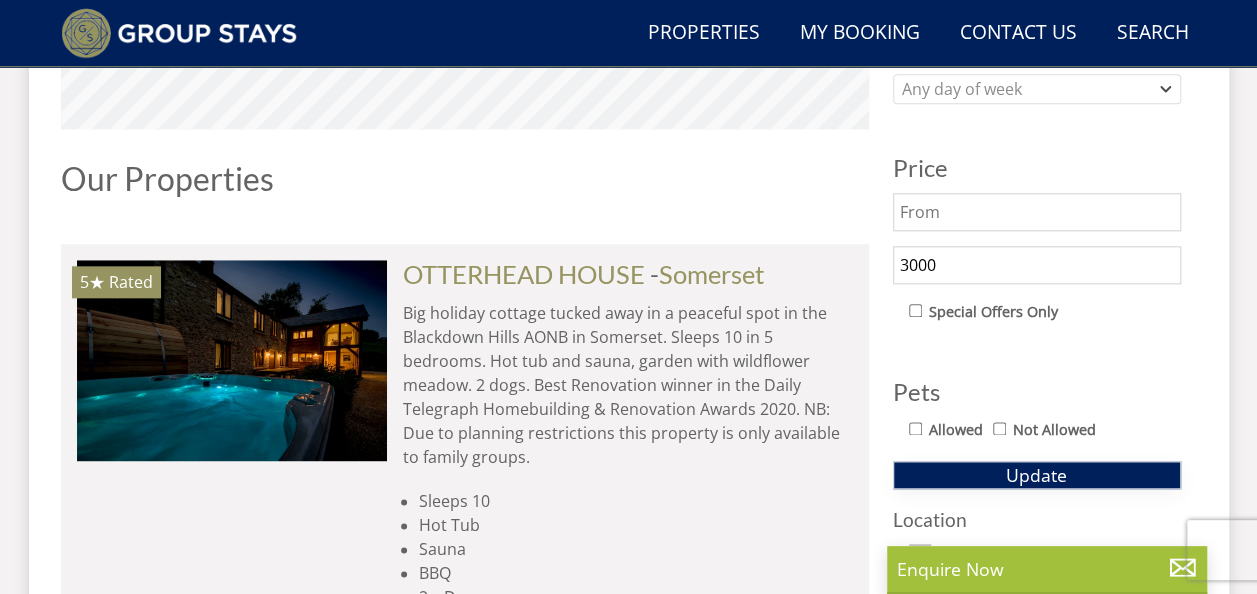 scroll, scrollTop: 970, scrollLeft: 0, axis: vertical 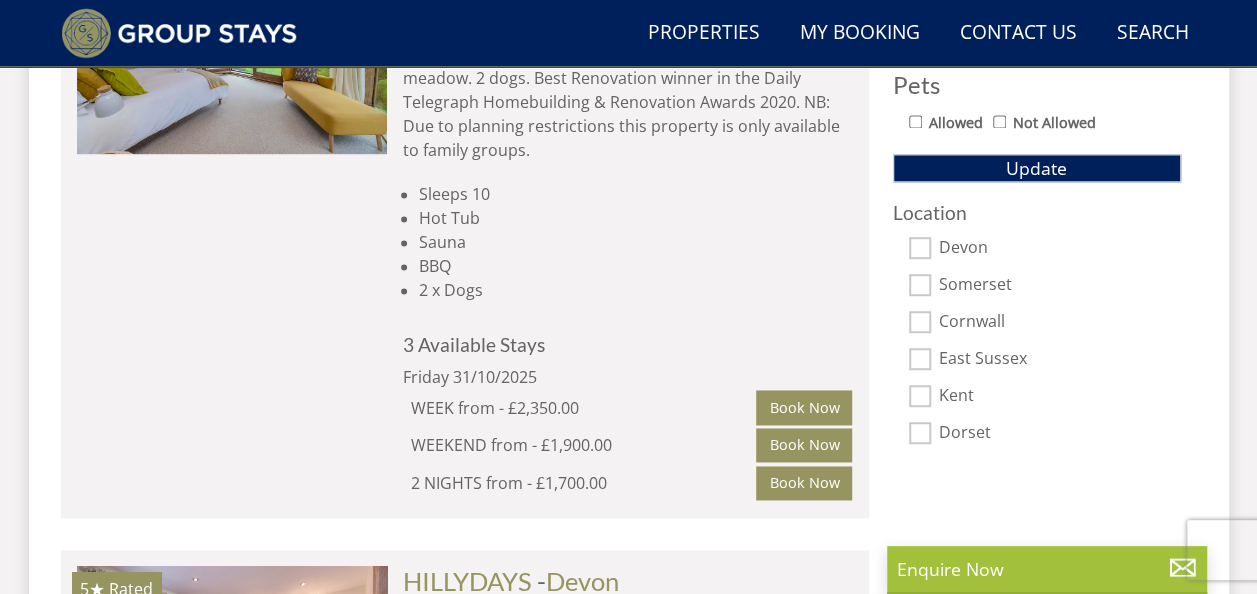click on "Cornwall" at bounding box center (1060, 323) 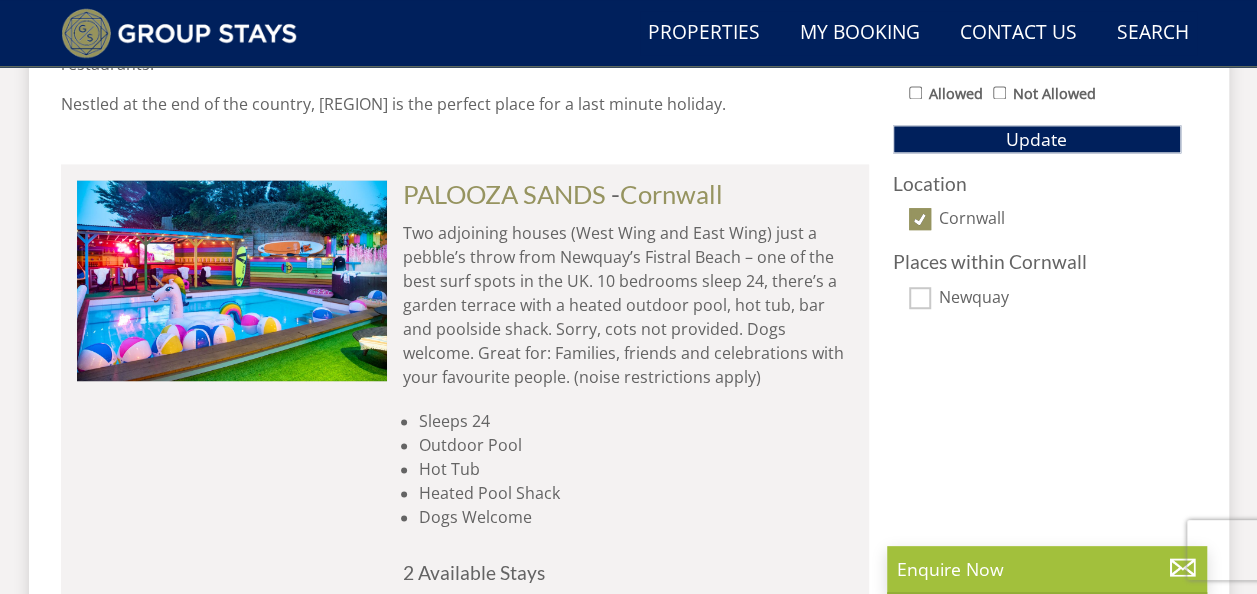 scroll, scrollTop: 1330, scrollLeft: 0, axis: vertical 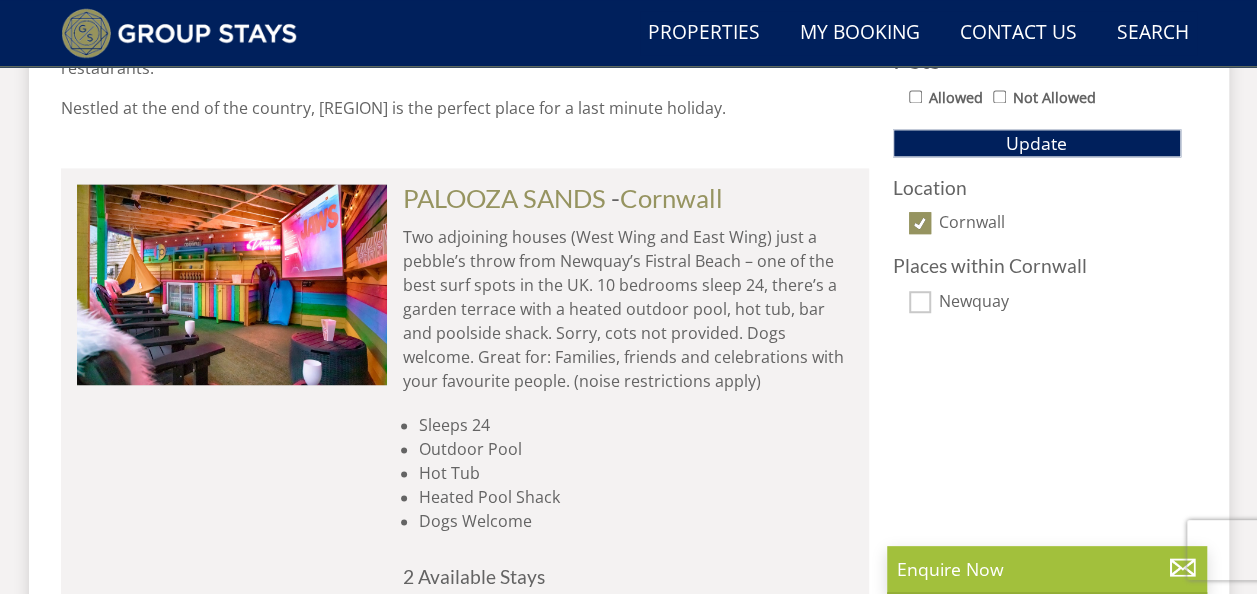 click on "Cornwall" at bounding box center (920, 223) 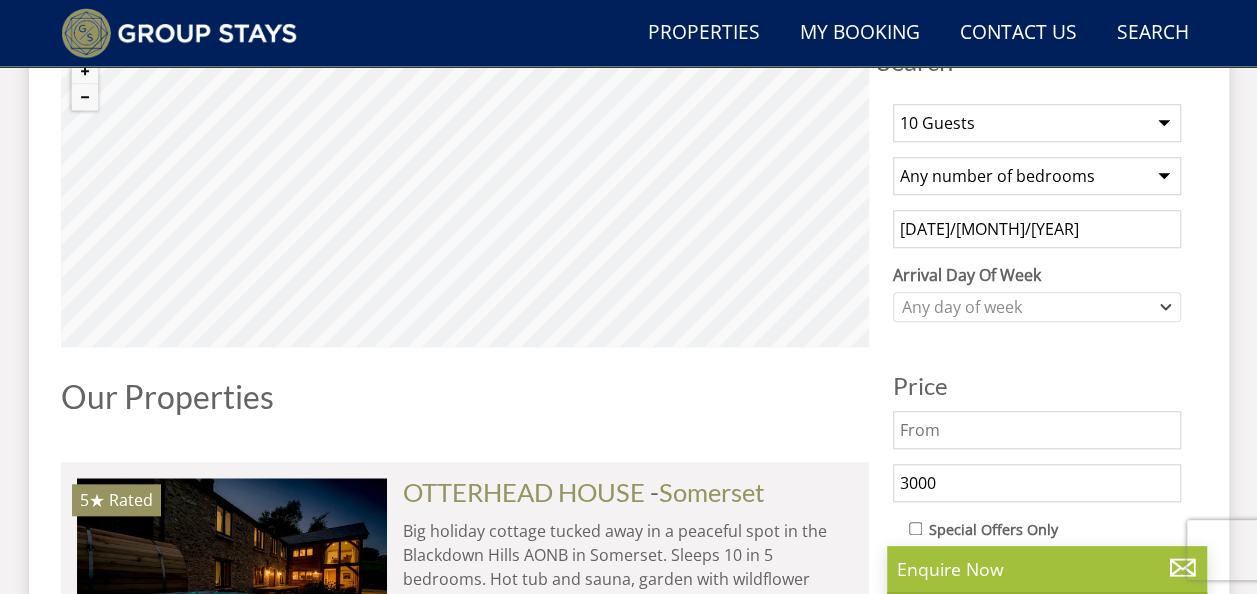scroll, scrollTop: 769, scrollLeft: 0, axis: vertical 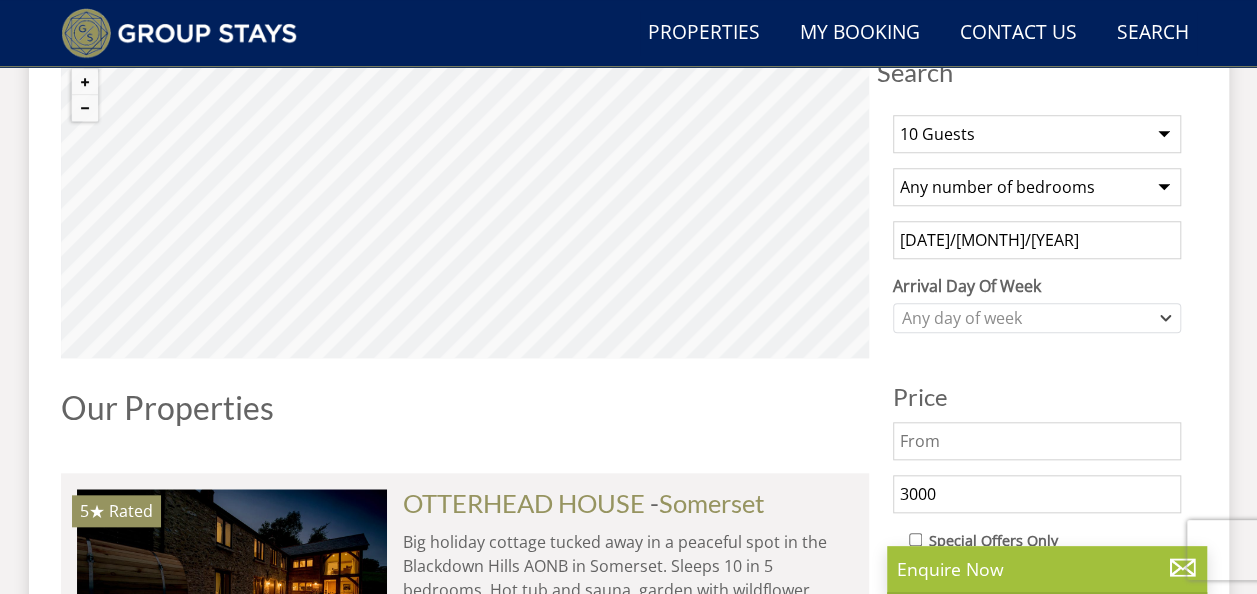 click on "[DATE]/[MONTH]/[YEAR]" at bounding box center (1037, 240) 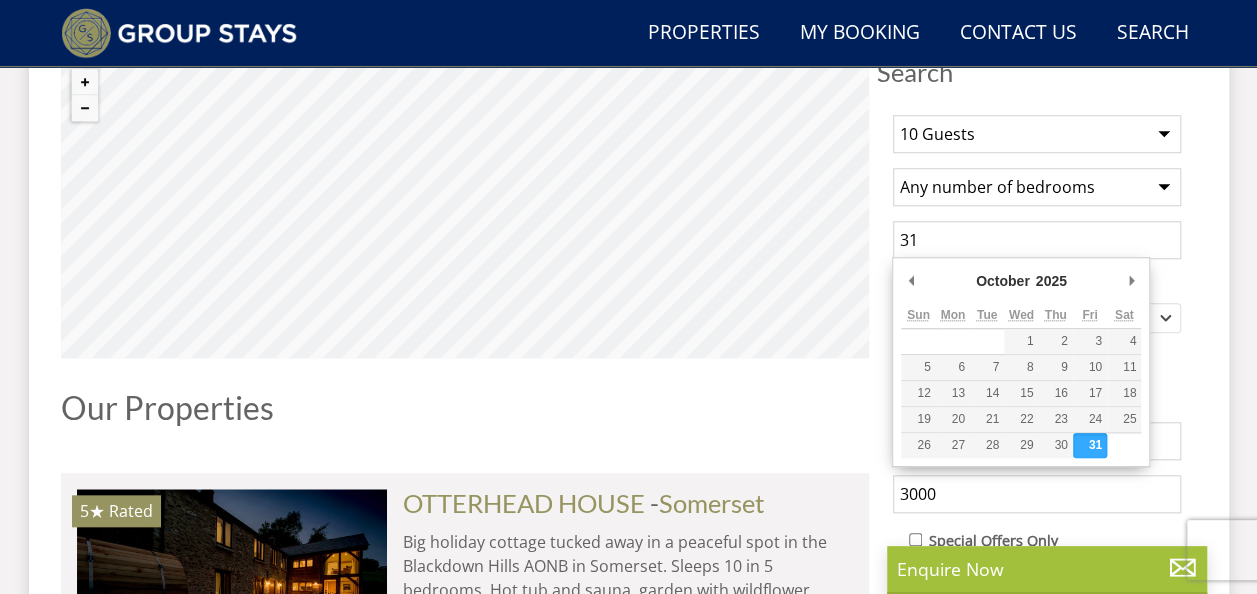 type on "3" 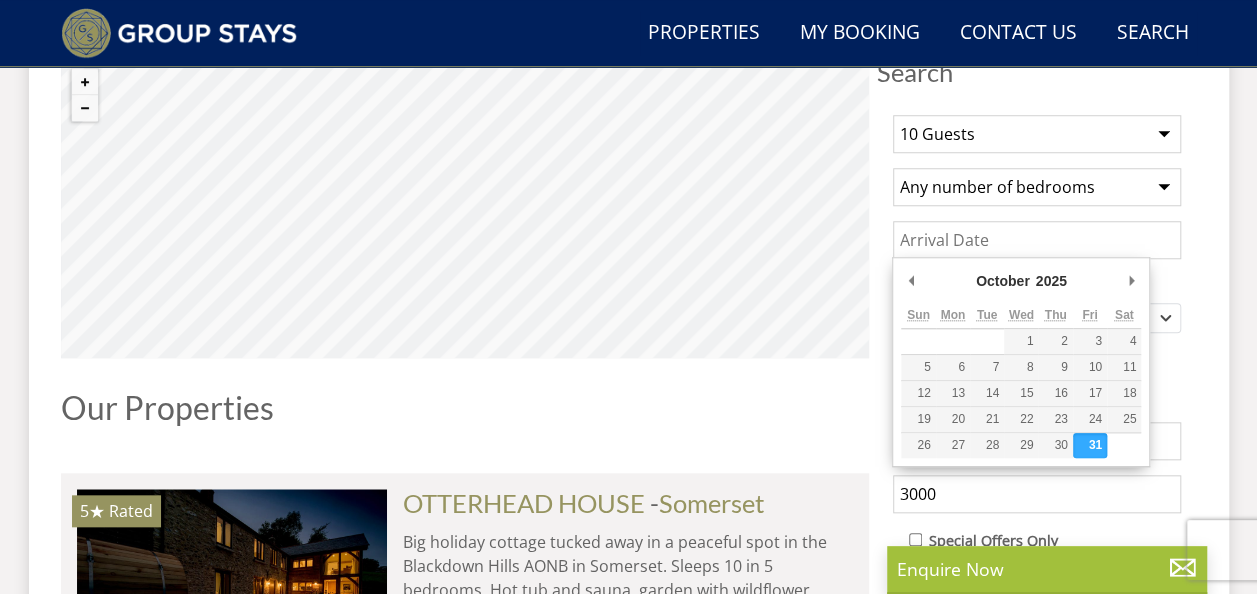 type 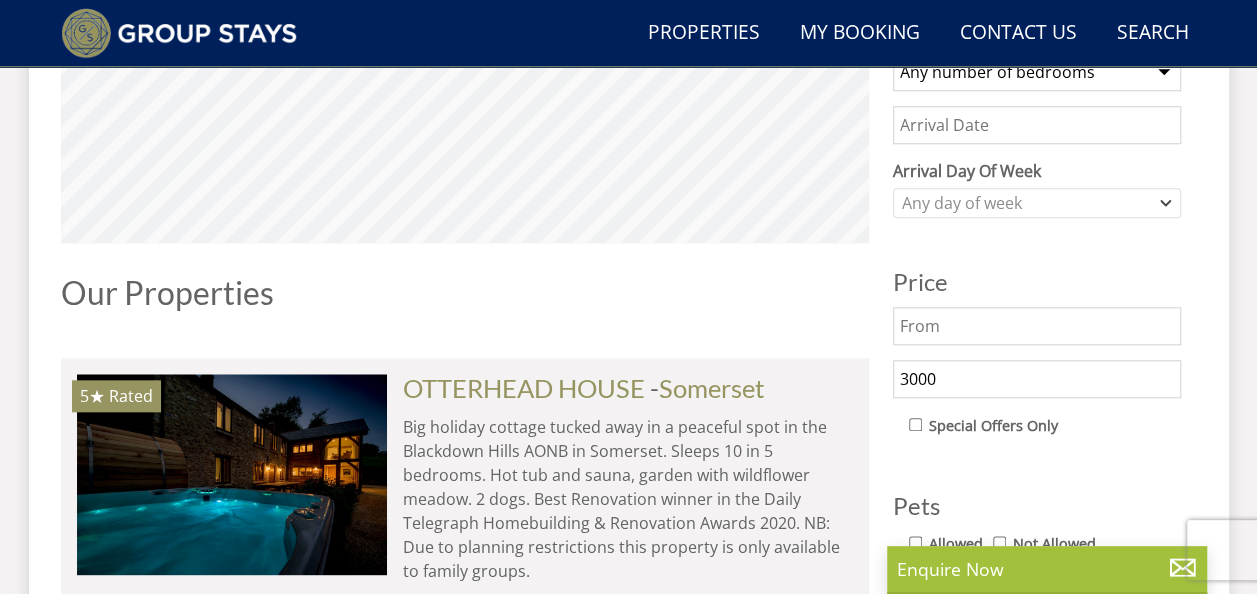 scroll, scrollTop: 920, scrollLeft: 0, axis: vertical 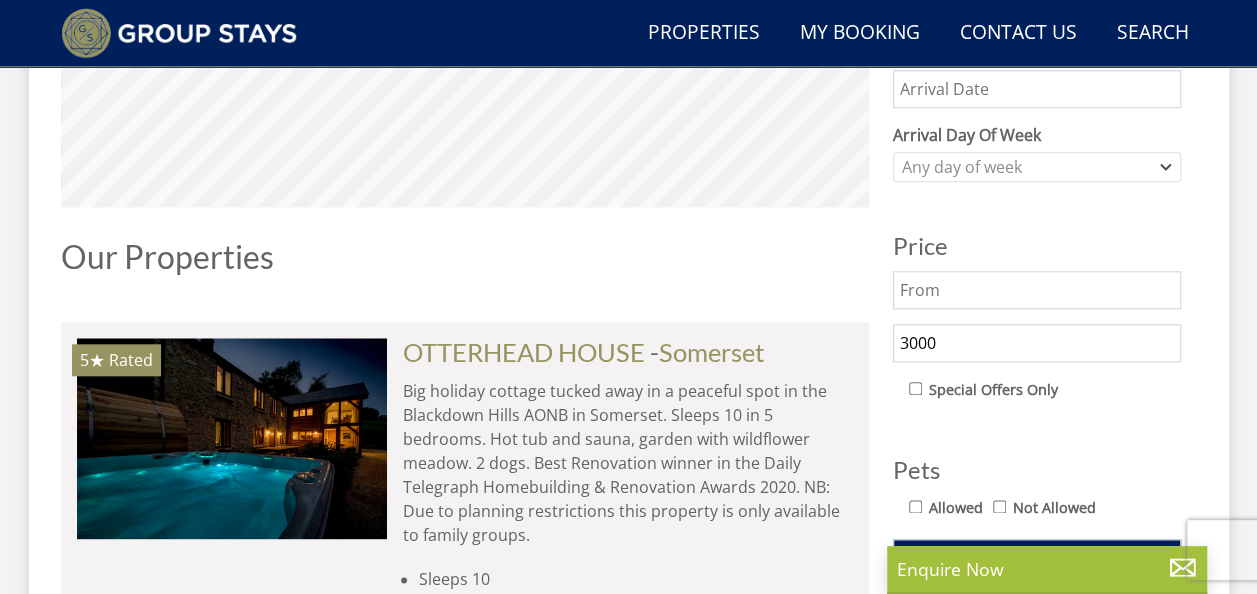 click on "3000" at bounding box center (1037, 343) 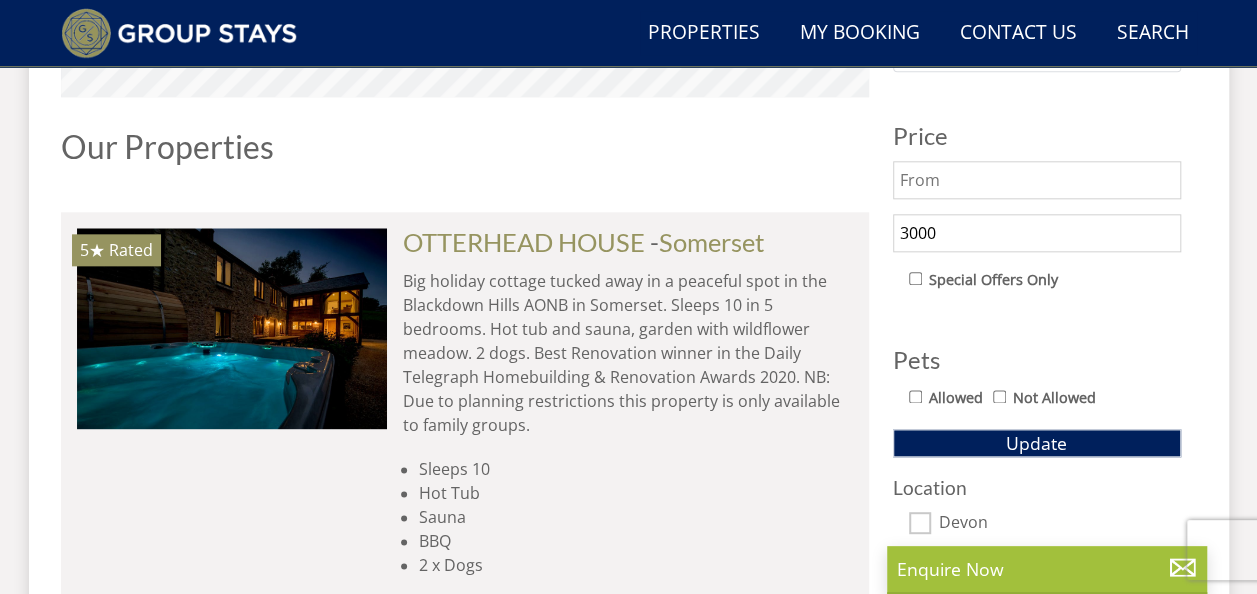 scroll, scrollTop: 1036, scrollLeft: 0, axis: vertical 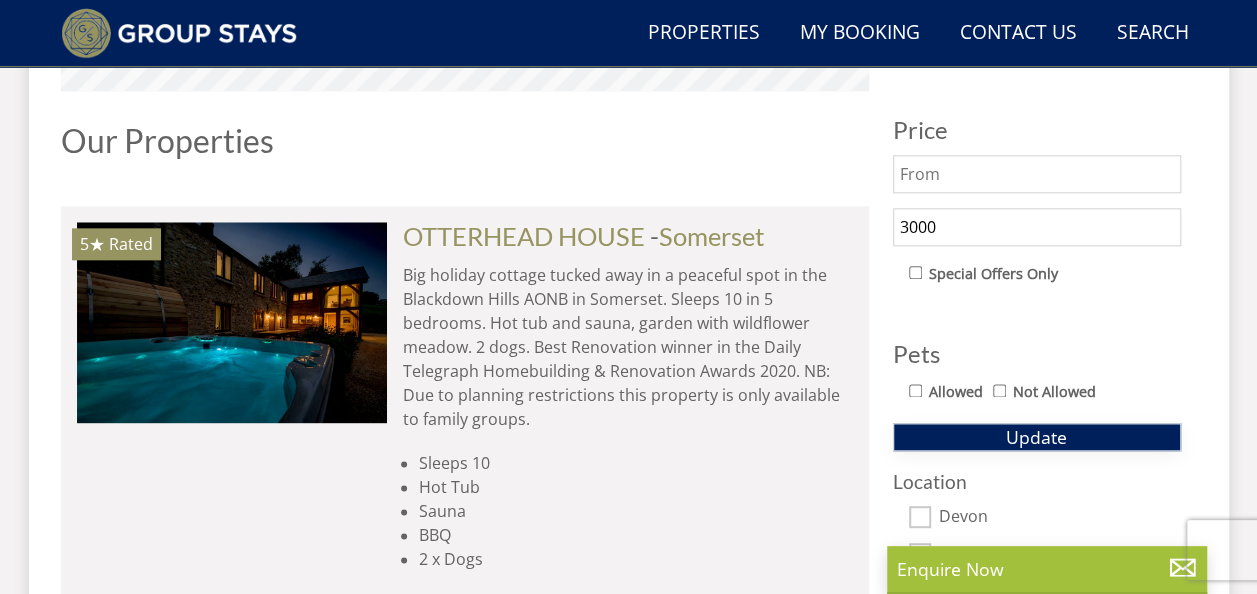 click on "Update" at bounding box center [1037, 437] 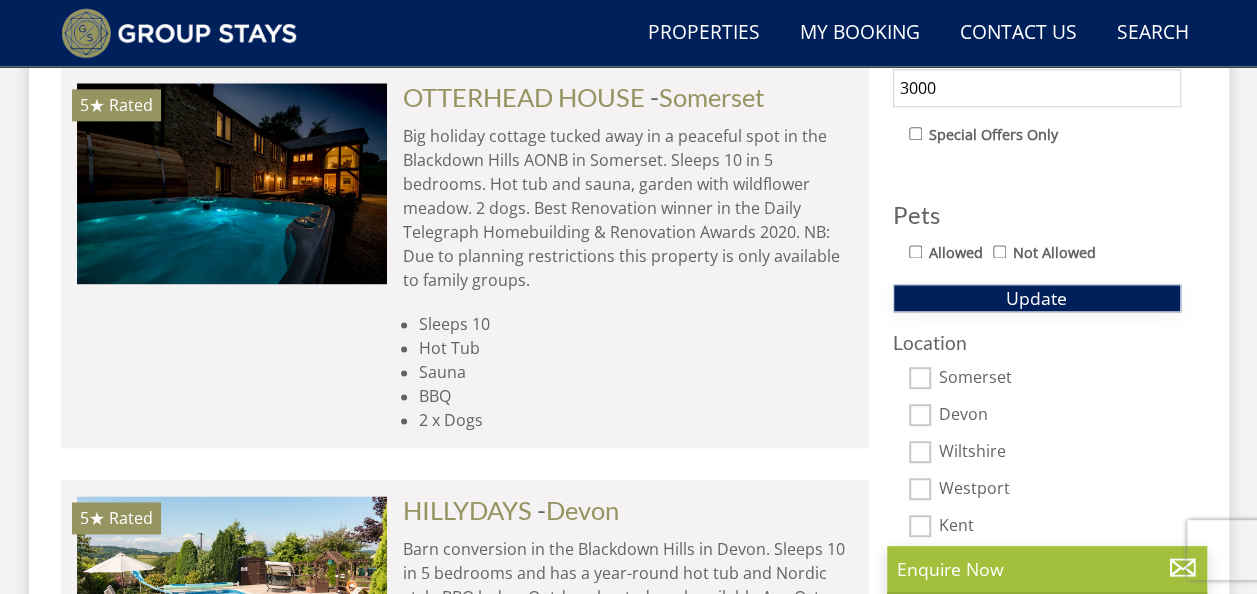 scroll, scrollTop: 1176, scrollLeft: 0, axis: vertical 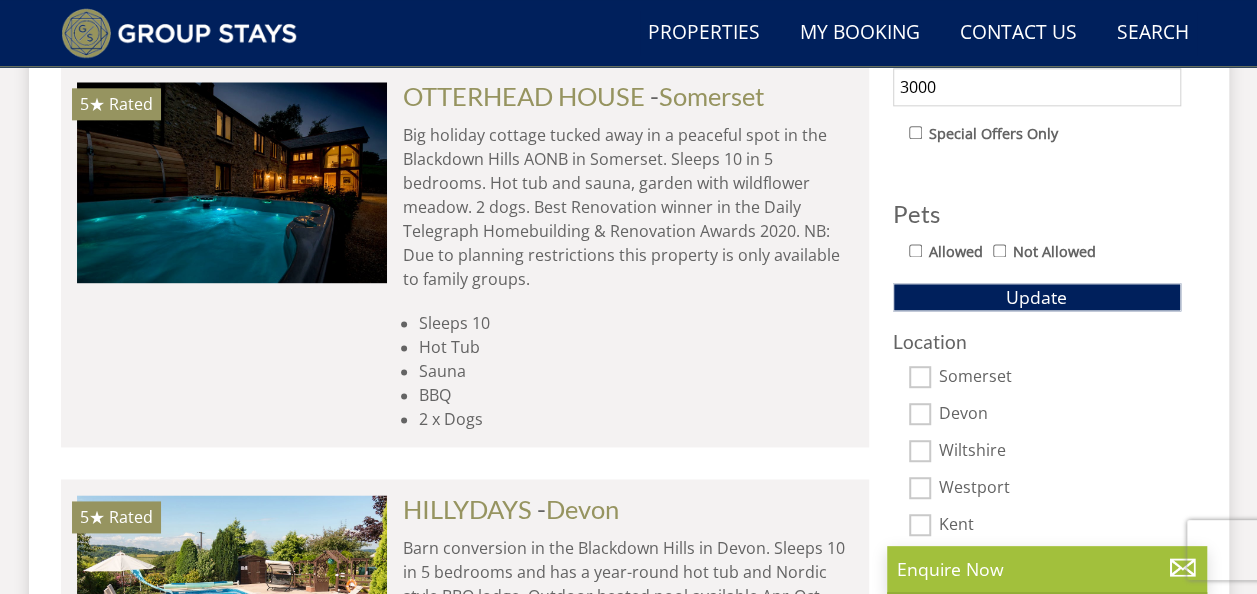 click on "Wiltshire" at bounding box center [920, 451] 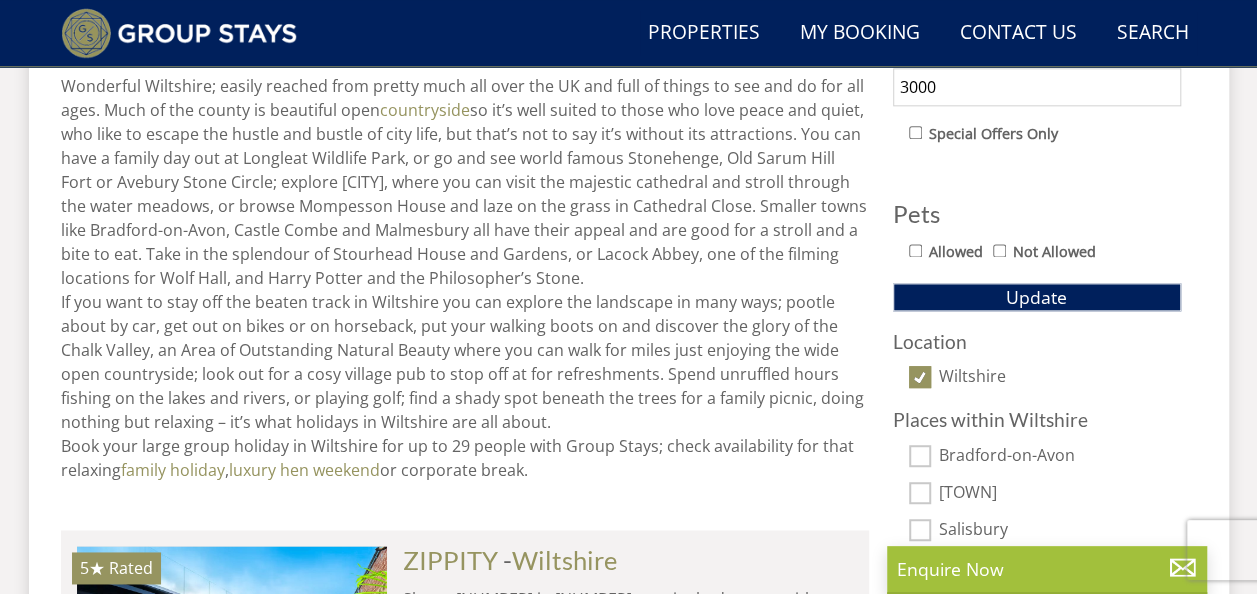 click on "Wiltshire" at bounding box center (920, 377) 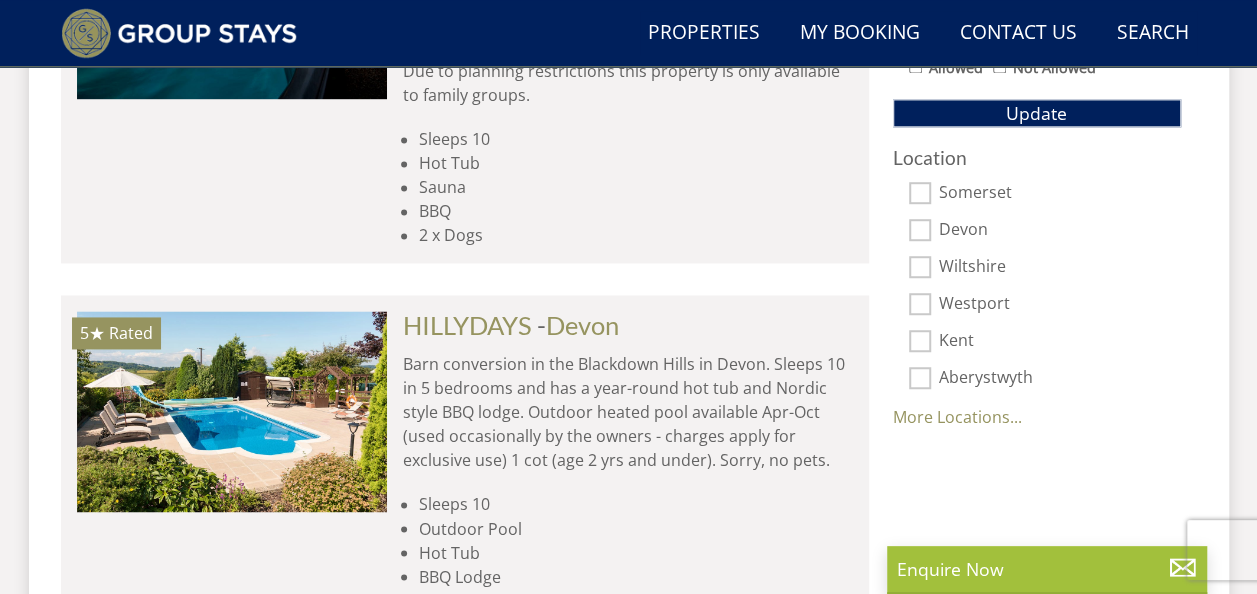 scroll, scrollTop: 1364, scrollLeft: 0, axis: vertical 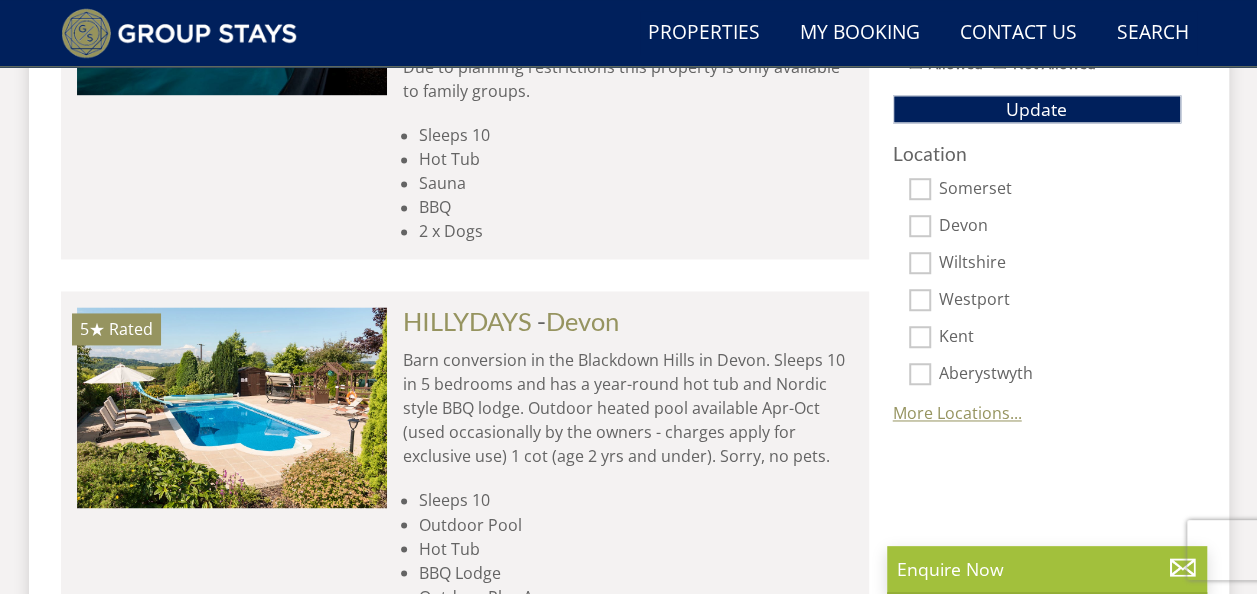 click on "More Locations..." at bounding box center [957, 413] 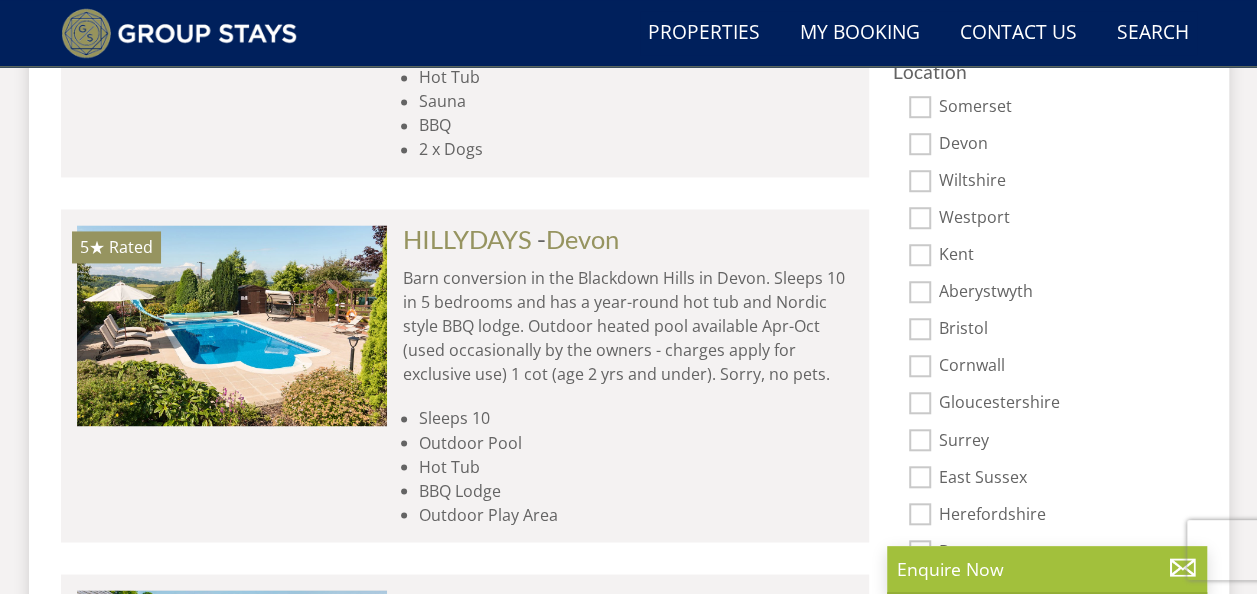scroll, scrollTop: 1447, scrollLeft: 0, axis: vertical 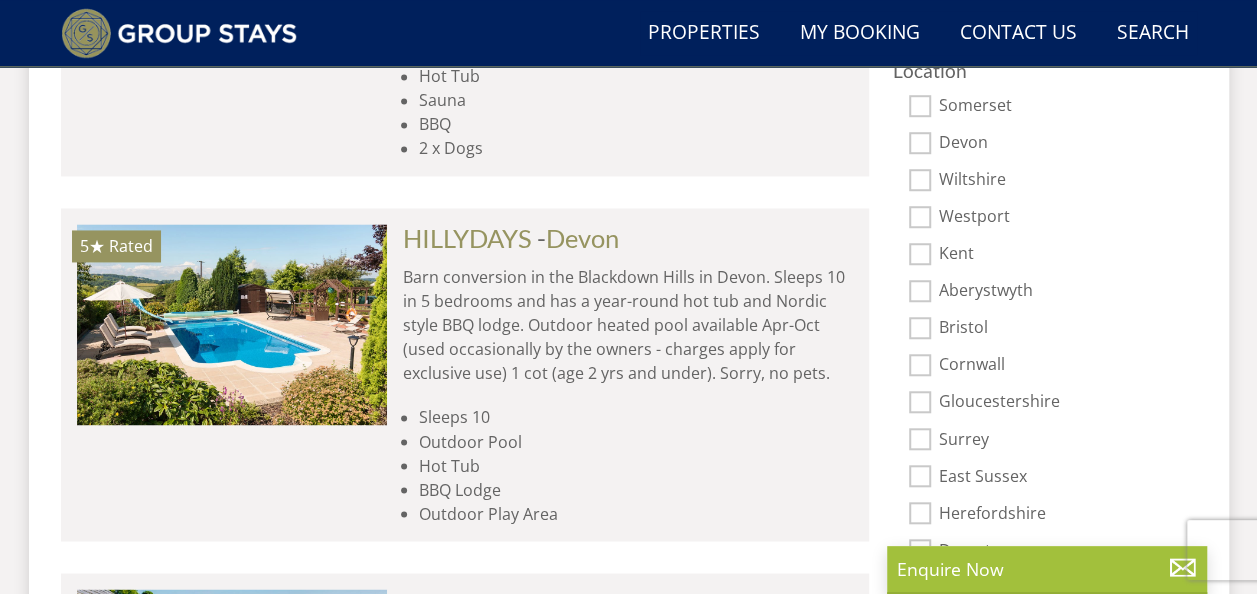 click on "Bristol" at bounding box center (920, 328) 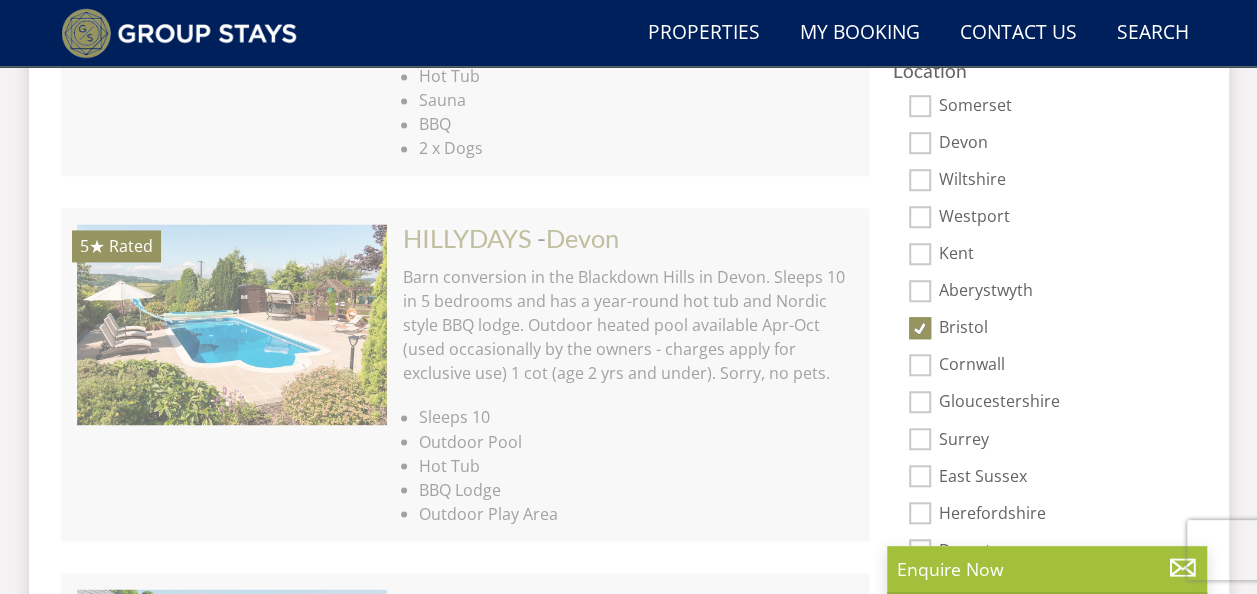 click on "Arrival Day Of Week
[DAY]
[DAY]
[DAY]
[DAY]
[DAY]
[DAY]" at bounding box center [1037, 3508] 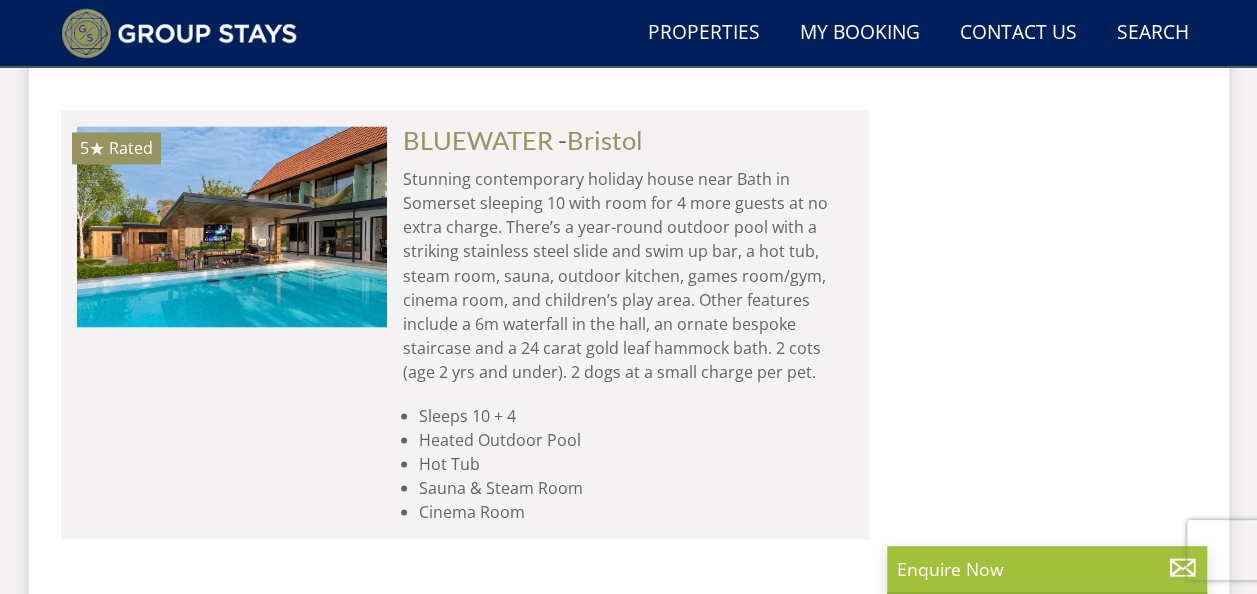 scroll, scrollTop: 1618, scrollLeft: 0, axis: vertical 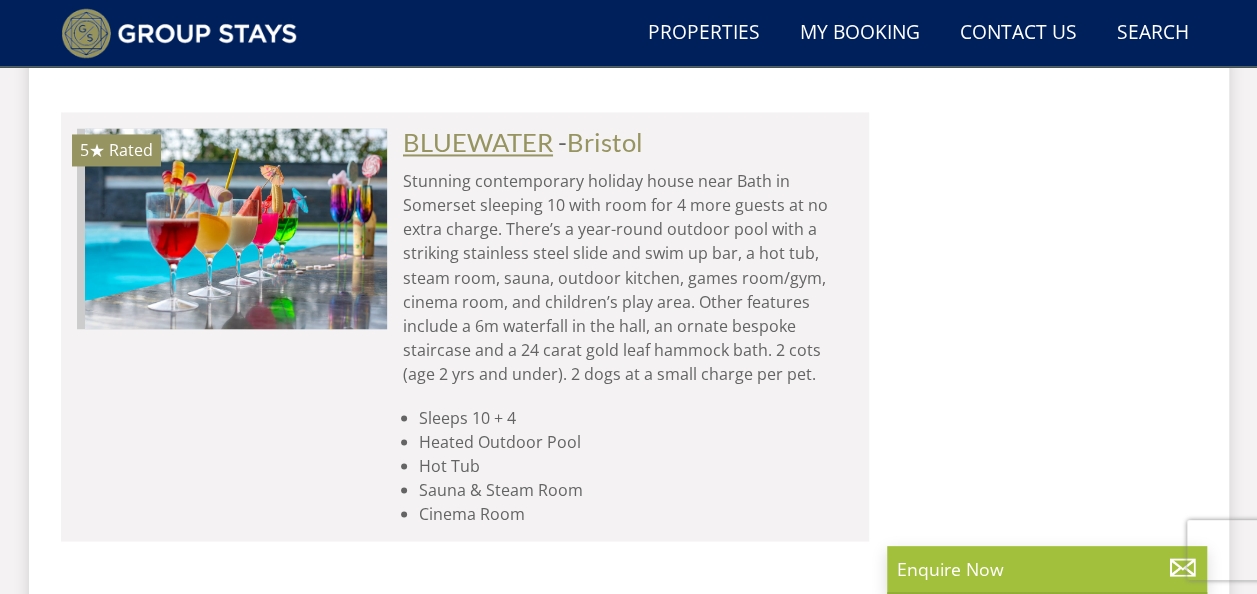click on "BLUEWATER" at bounding box center [478, 142] 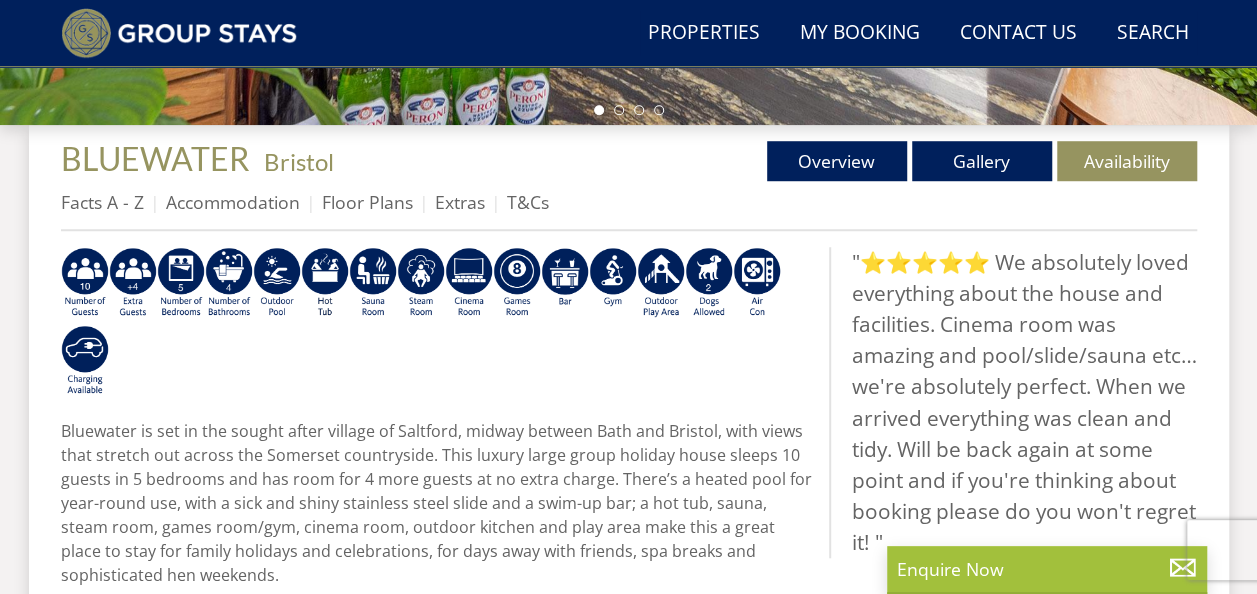 scroll, scrollTop: 676, scrollLeft: 0, axis: vertical 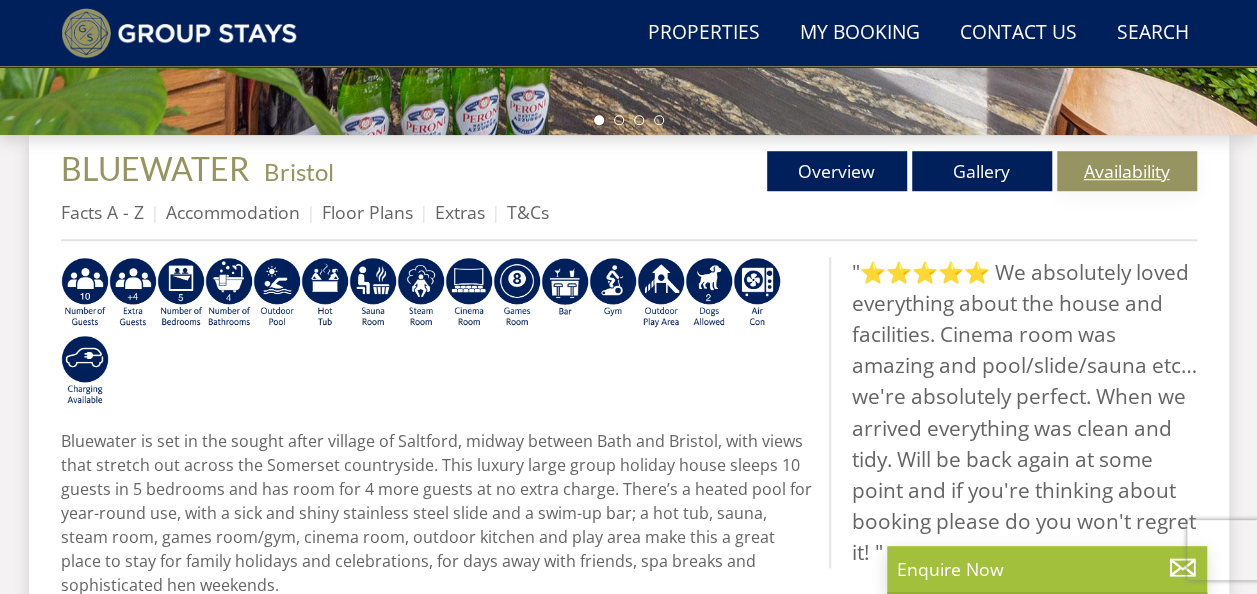 click on "Availability" at bounding box center [1127, 171] 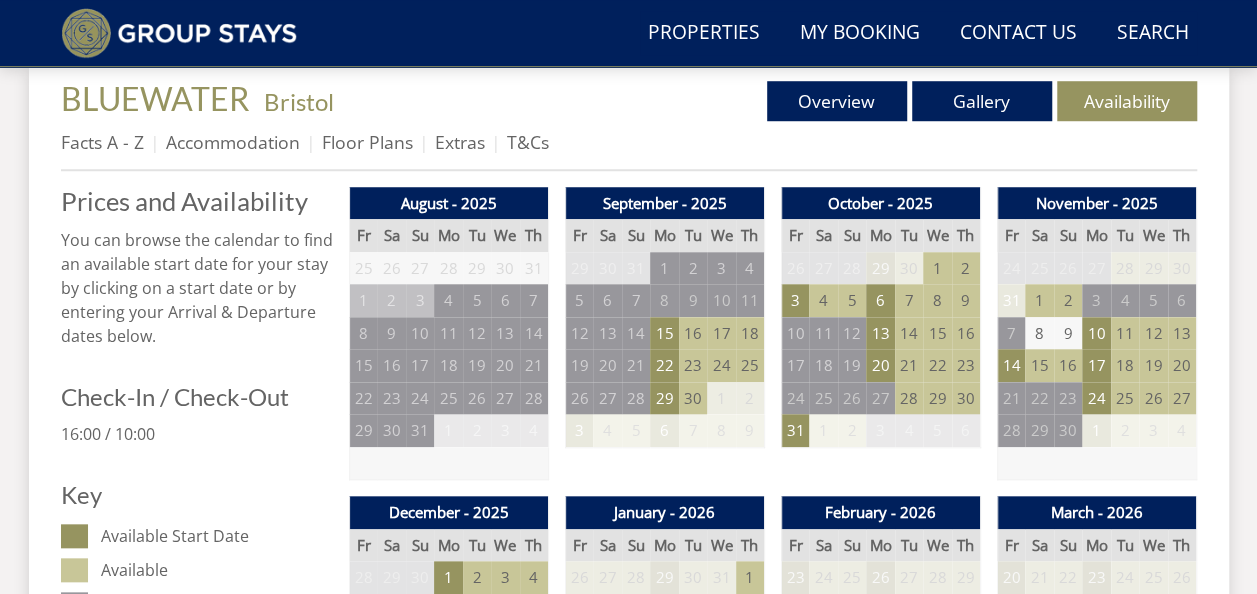 scroll, scrollTop: 747, scrollLeft: 0, axis: vertical 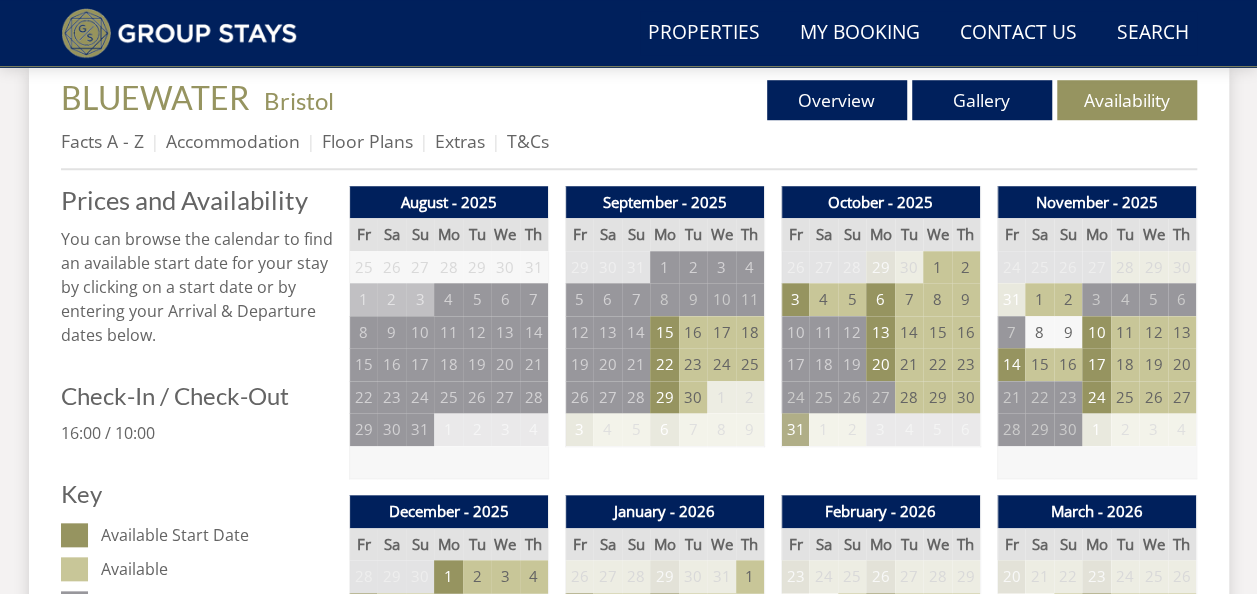 click on "31" at bounding box center [795, 429] 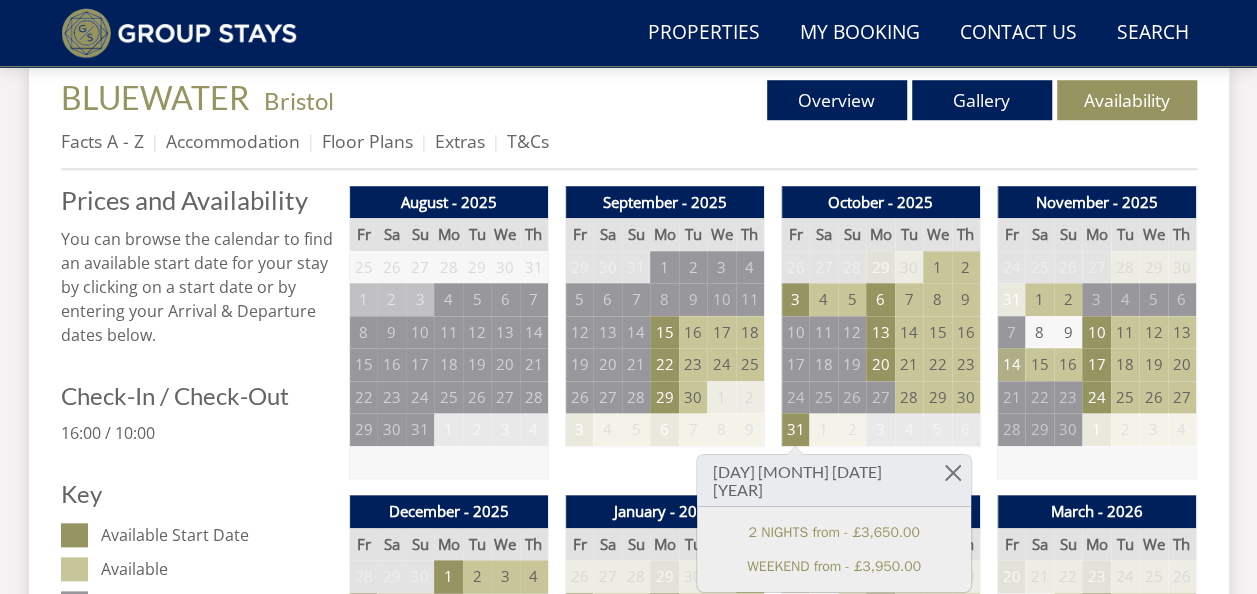 click on "14" at bounding box center [1011, 364] 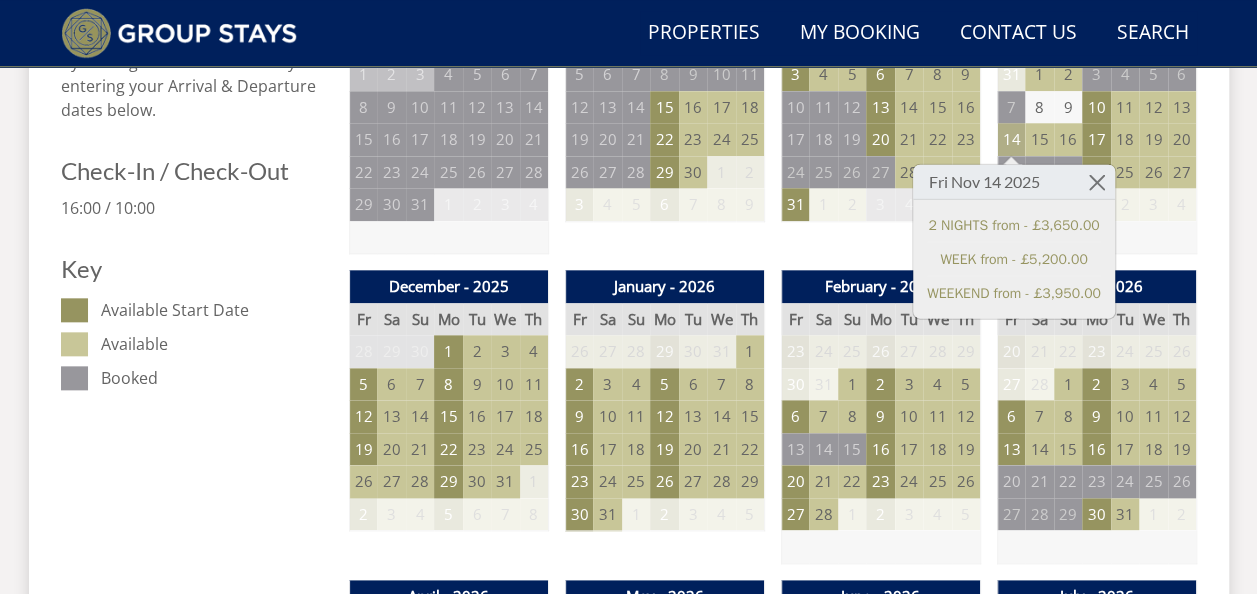 scroll, scrollTop: 978, scrollLeft: 0, axis: vertical 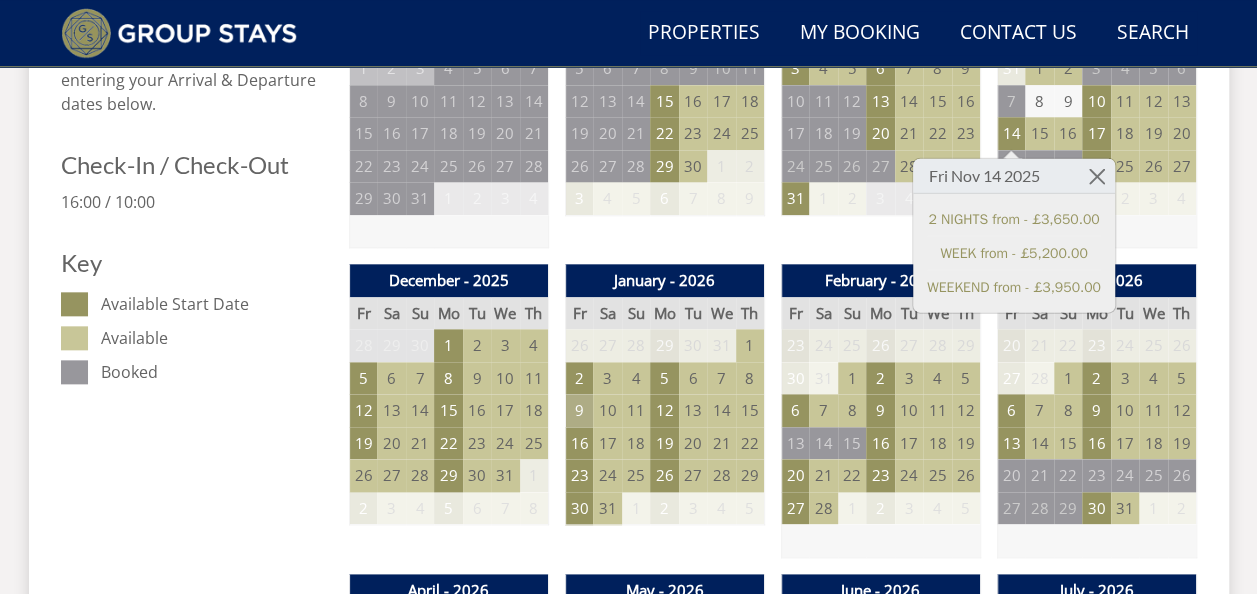 click on "9" at bounding box center (579, 410) 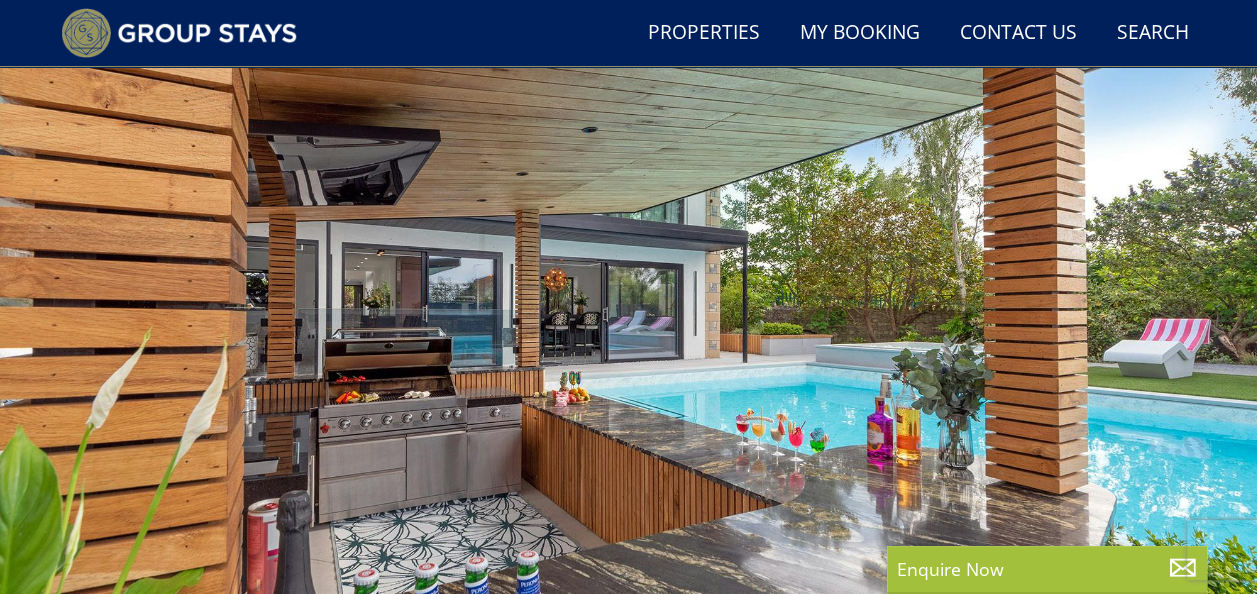 scroll, scrollTop: 103, scrollLeft: 0, axis: vertical 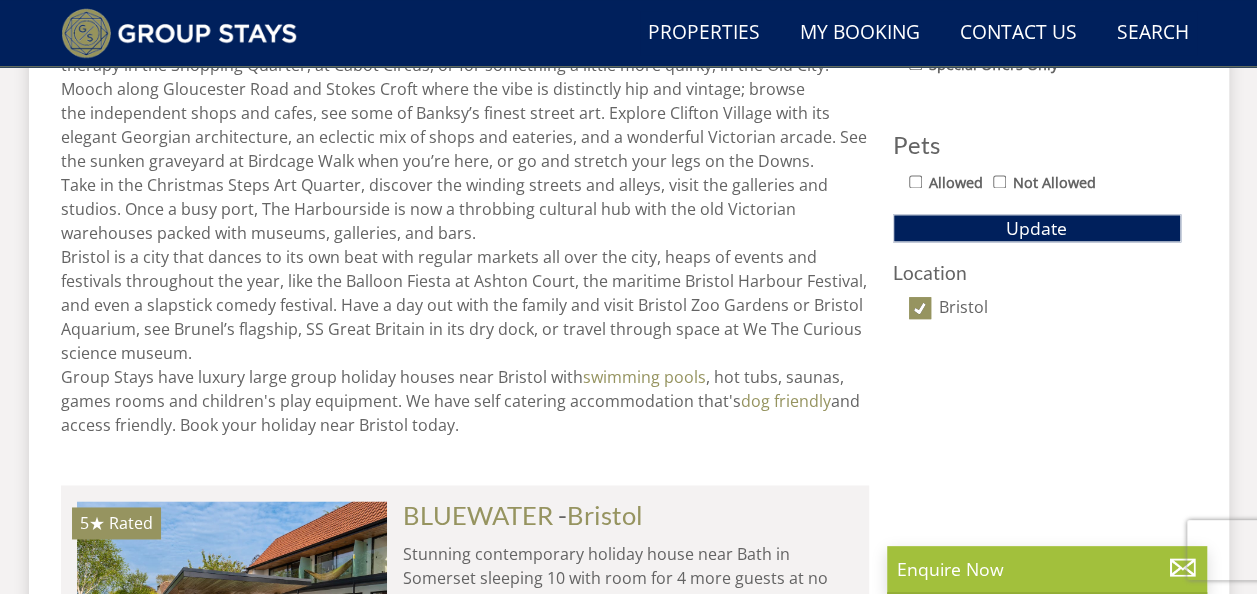 click on "Bristol" at bounding box center [920, 308] 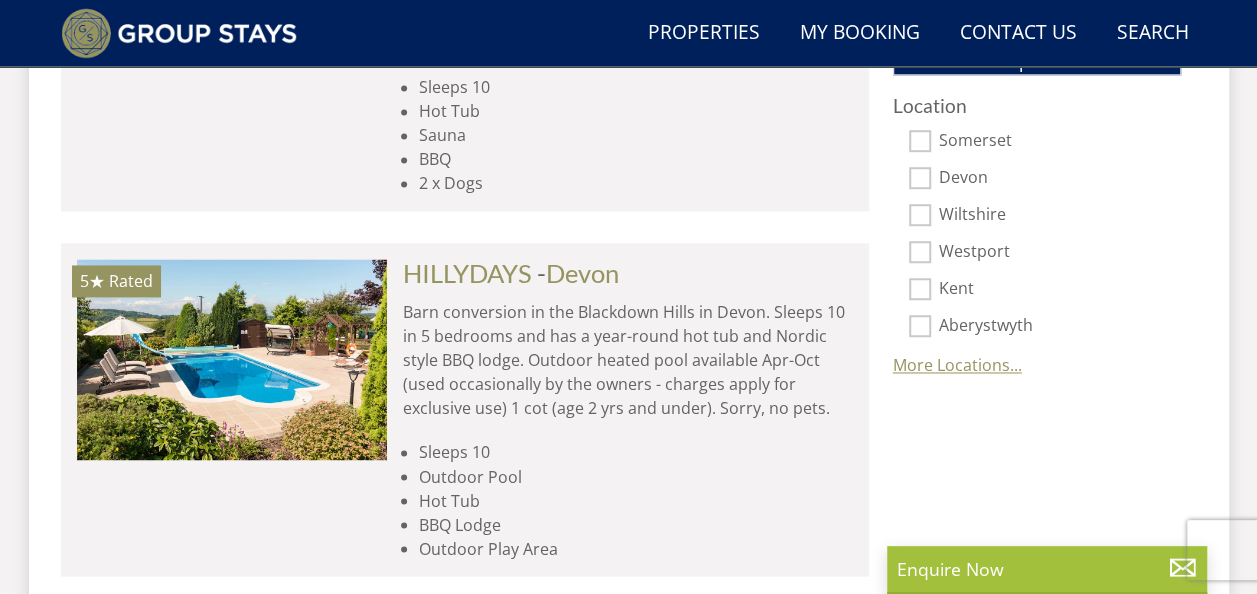 click on "More Locations..." at bounding box center (957, 365) 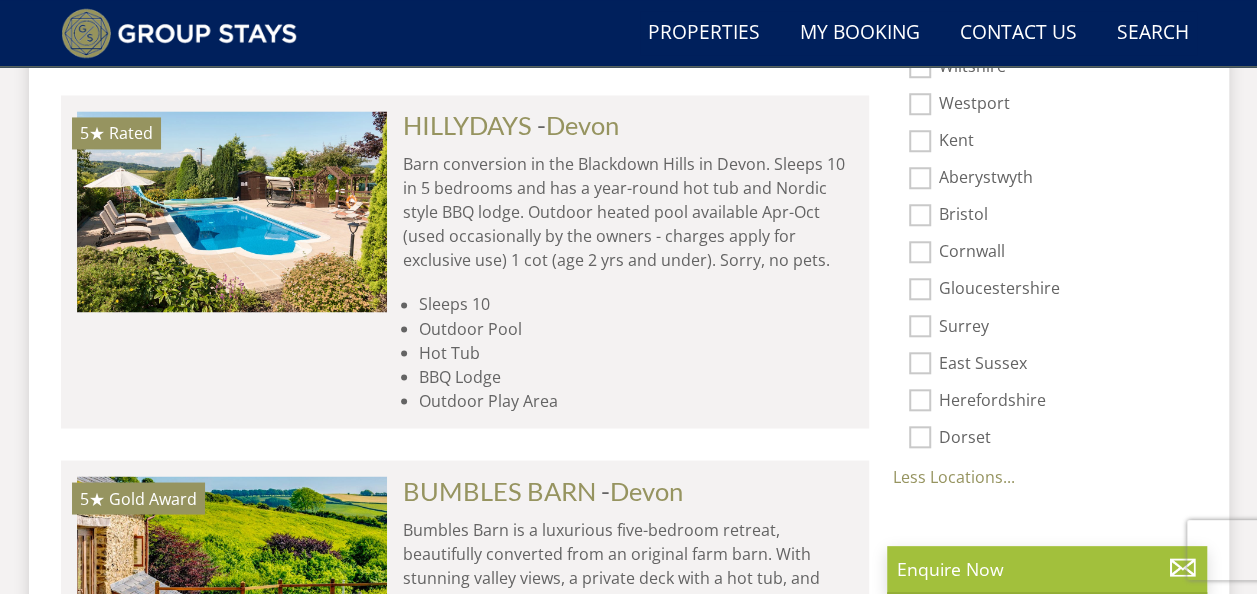 scroll, scrollTop: 1574, scrollLeft: 0, axis: vertical 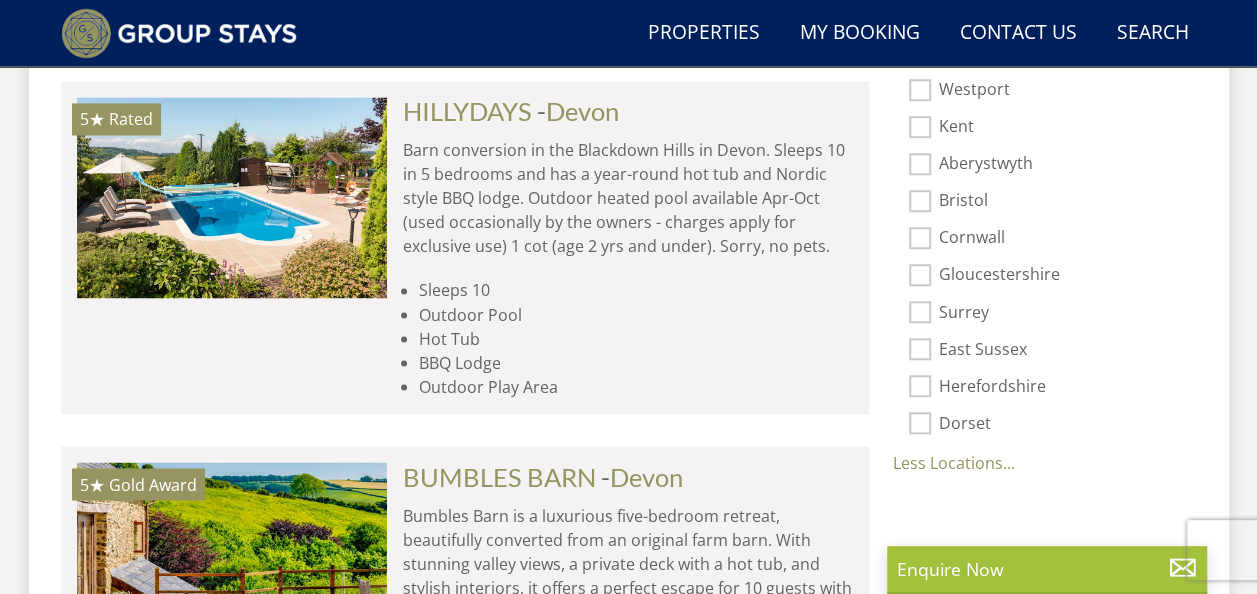 click on "Gloucestershire" at bounding box center [1060, 276] 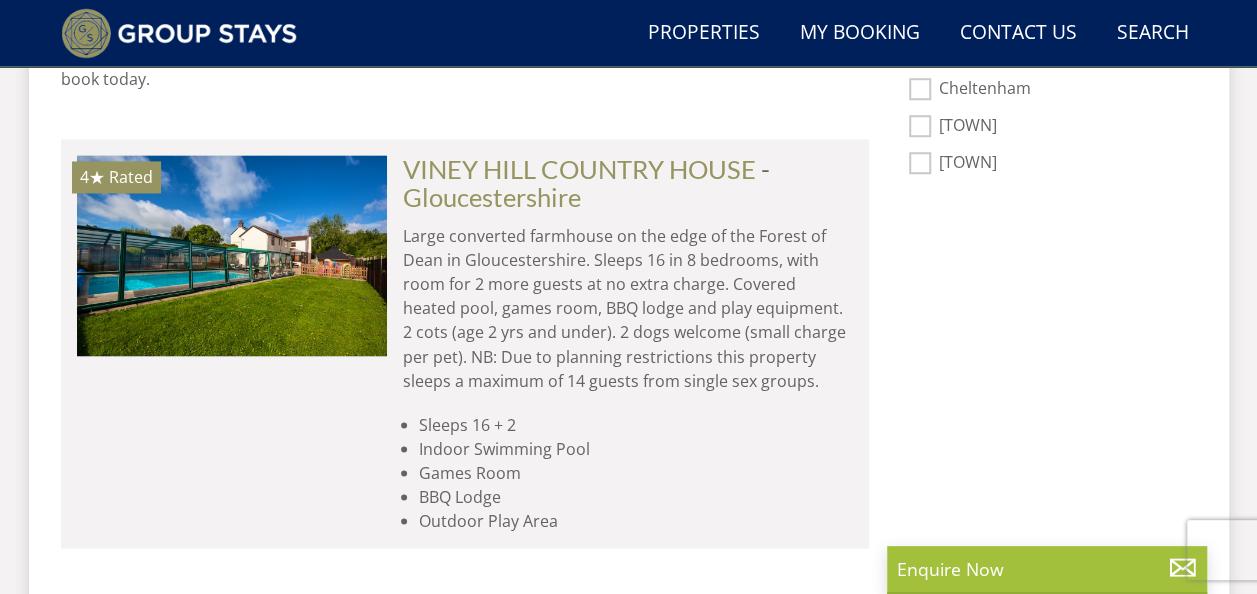scroll, scrollTop: 1552, scrollLeft: 0, axis: vertical 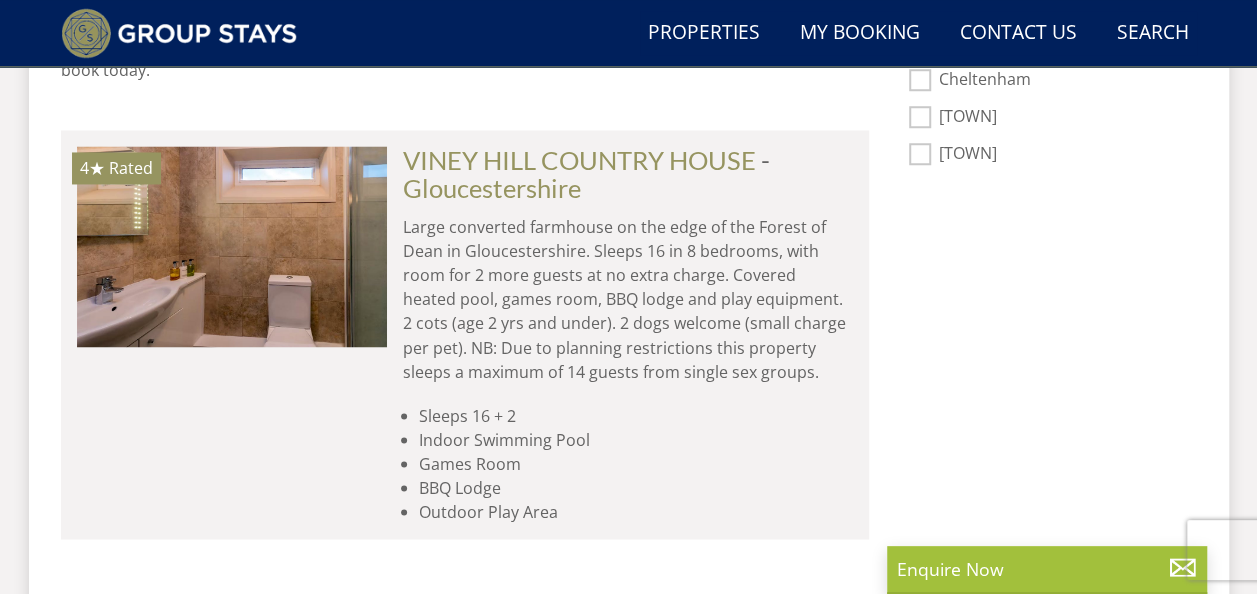 click on "BBQ Lodge" at bounding box center (636, 487) 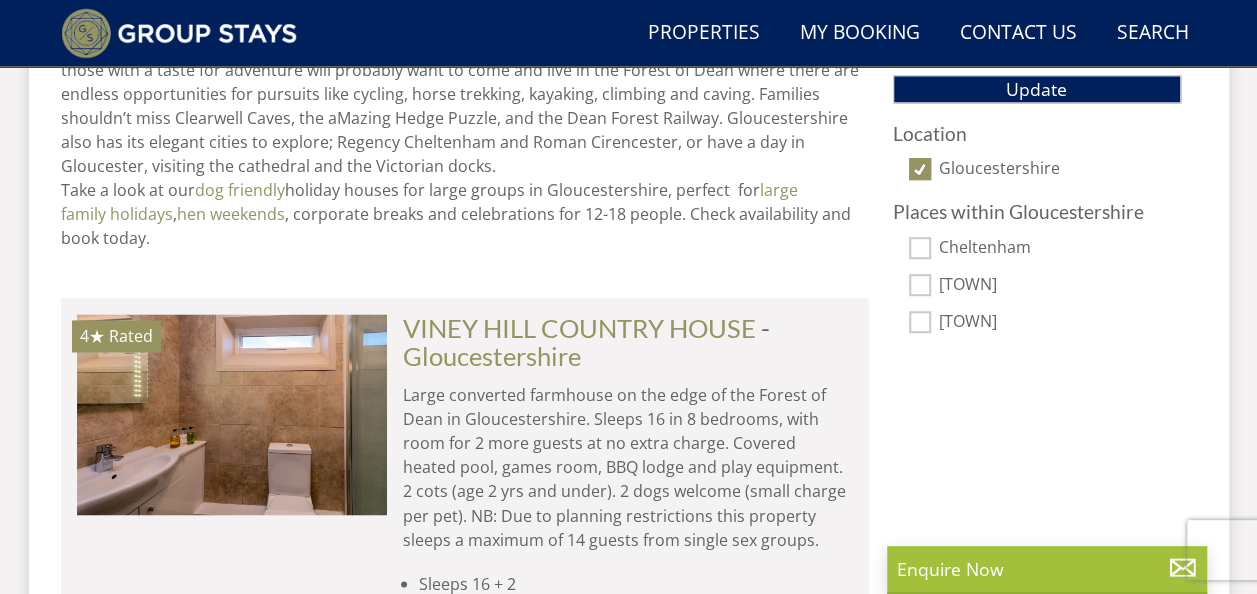 scroll, scrollTop: 1382, scrollLeft: 0, axis: vertical 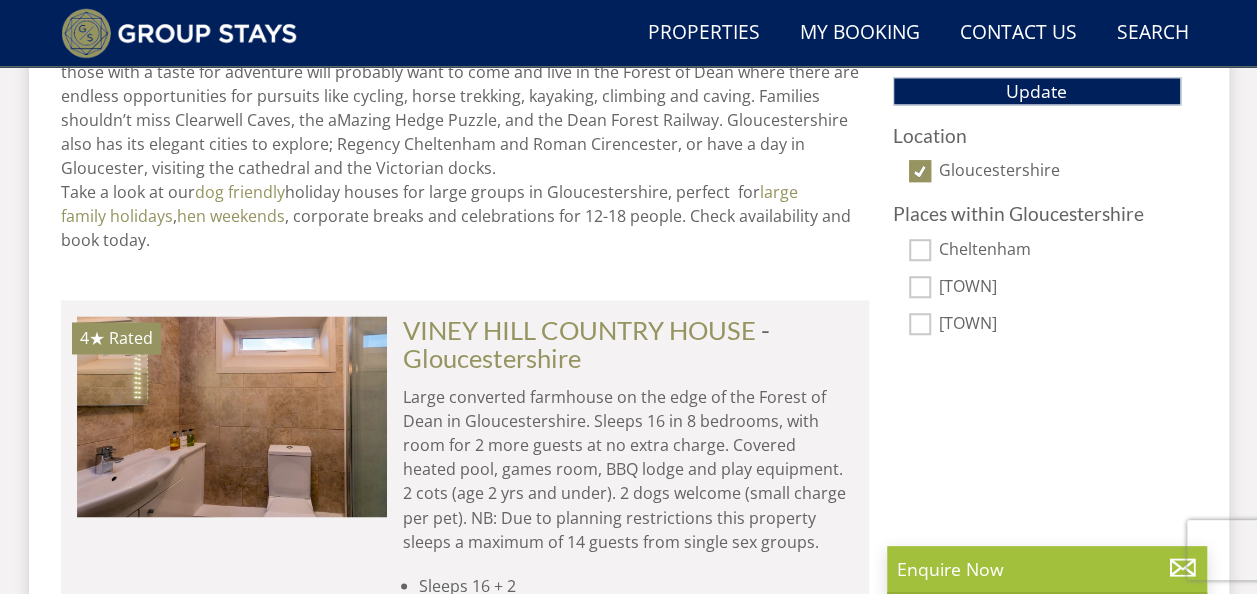 click on "Gloucestershire" at bounding box center [920, 171] 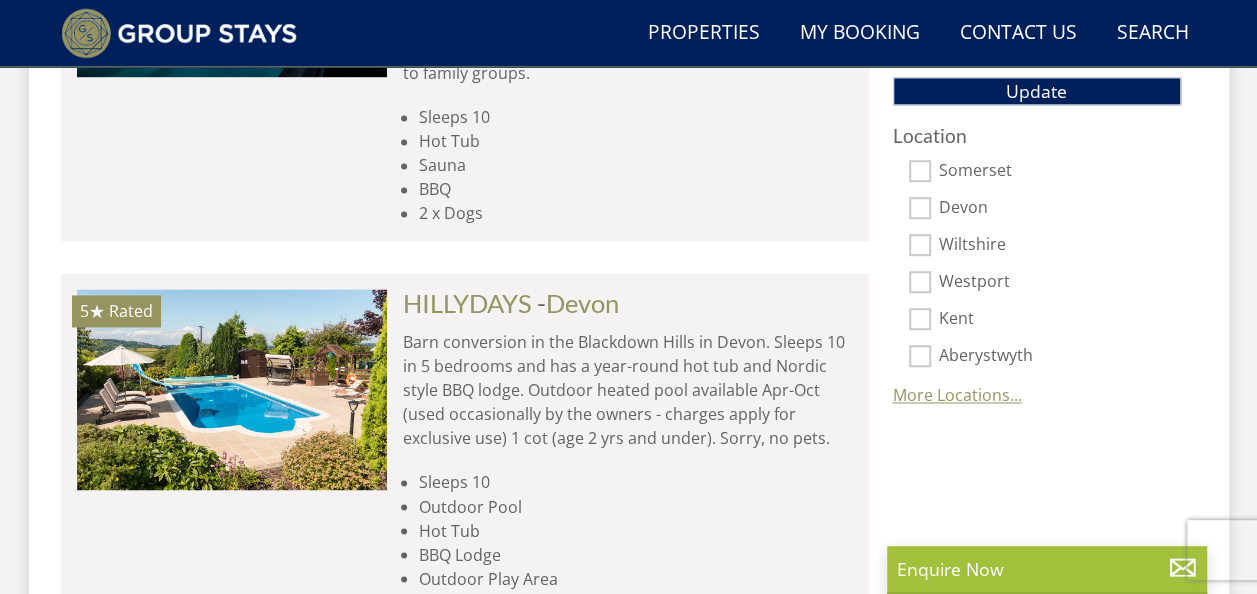click on "More Locations..." at bounding box center (957, 395) 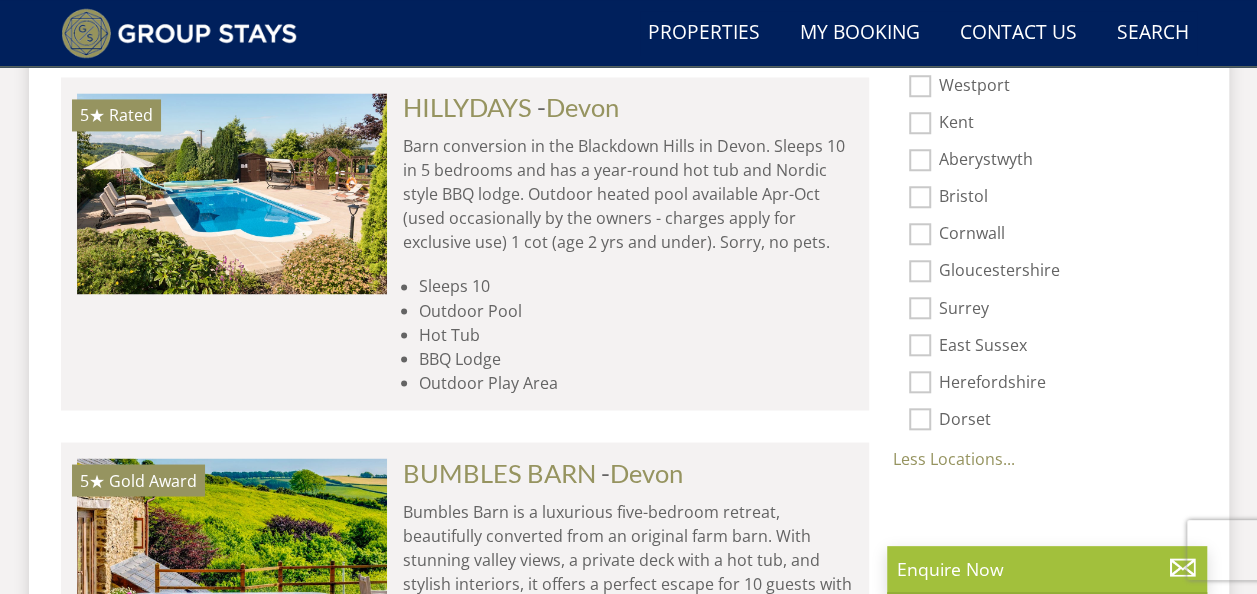 scroll, scrollTop: 1582, scrollLeft: 0, axis: vertical 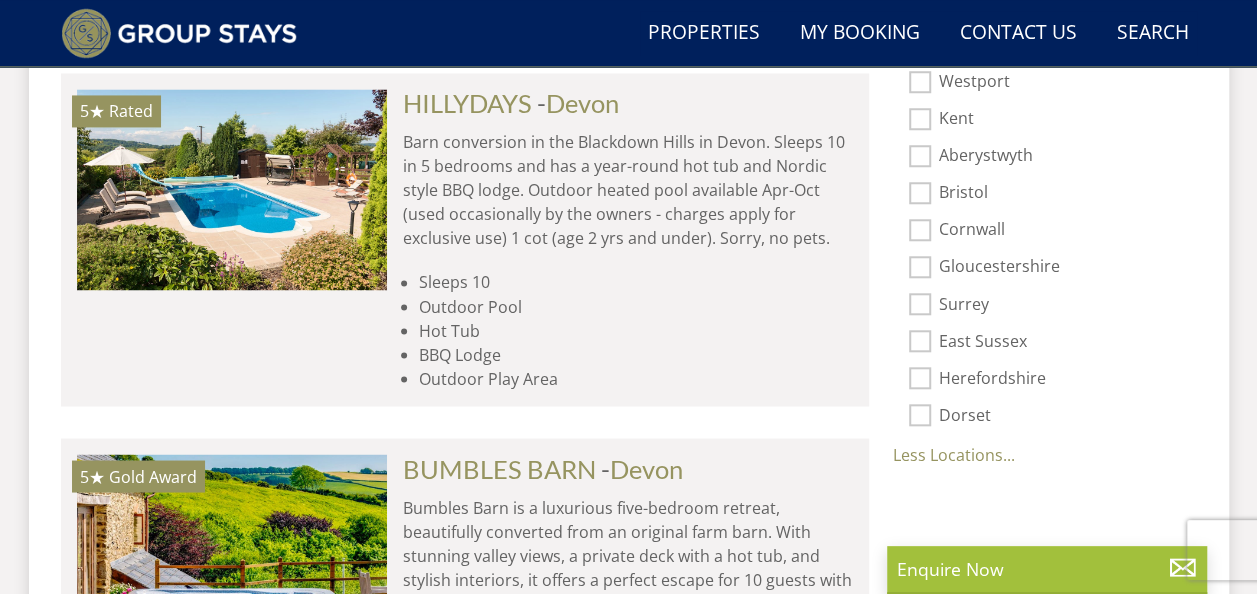 click on "Surrey" at bounding box center (920, 304) 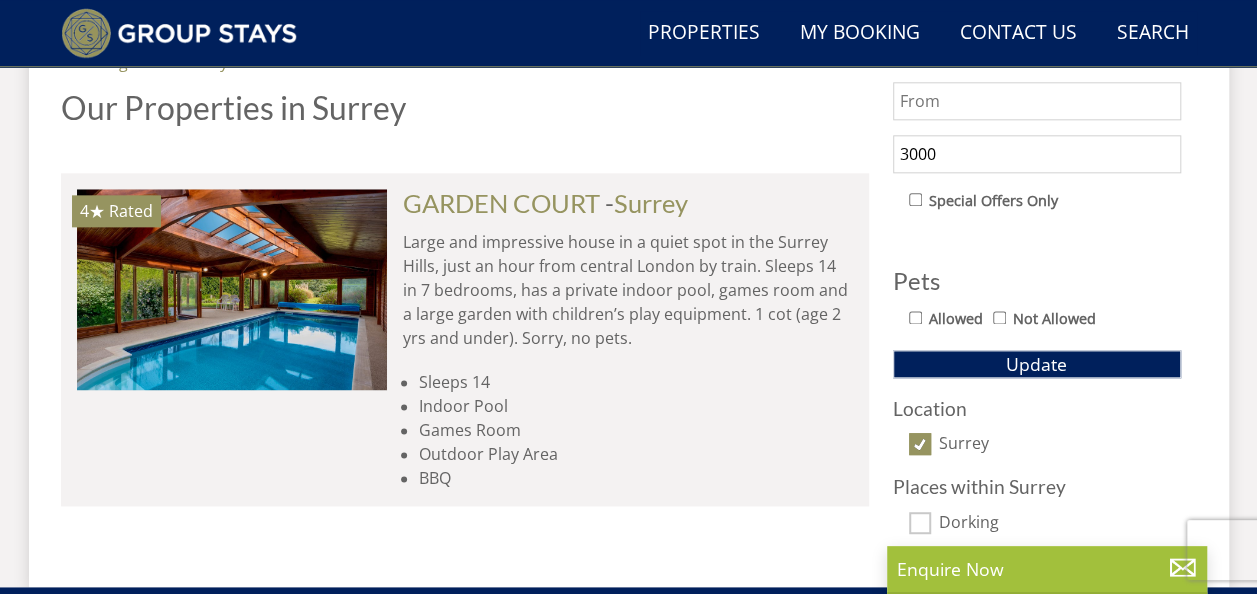 scroll, scrollTop: 1106, scrollLeft: 0, axis: vertical 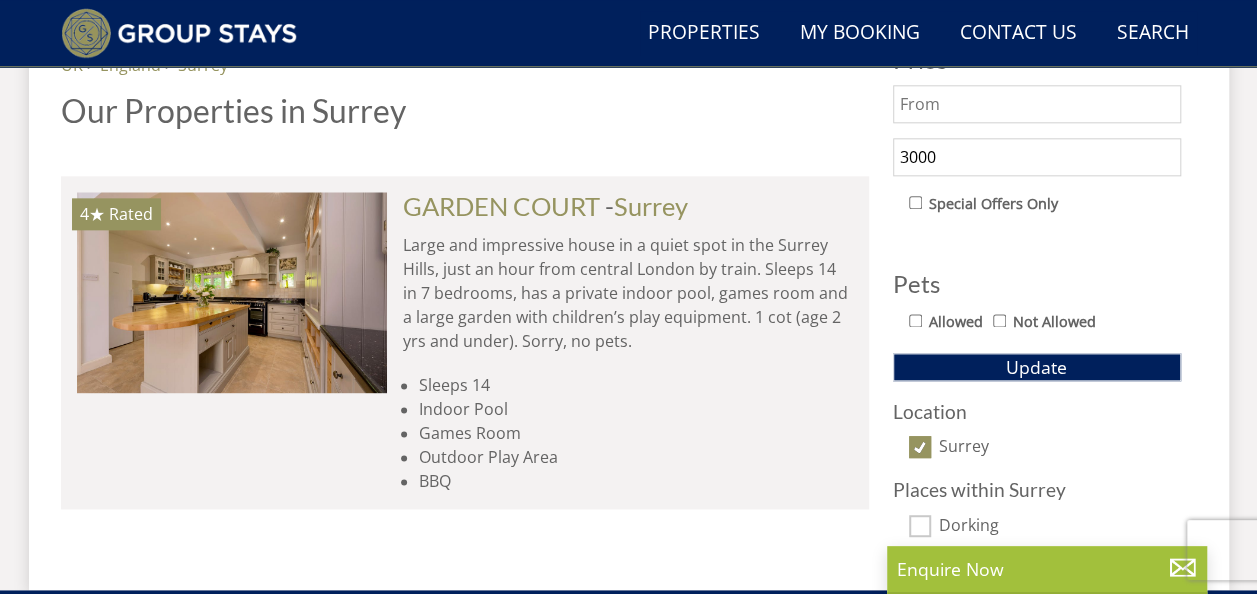 click on "Surrey" at bounding box center [920, 447] 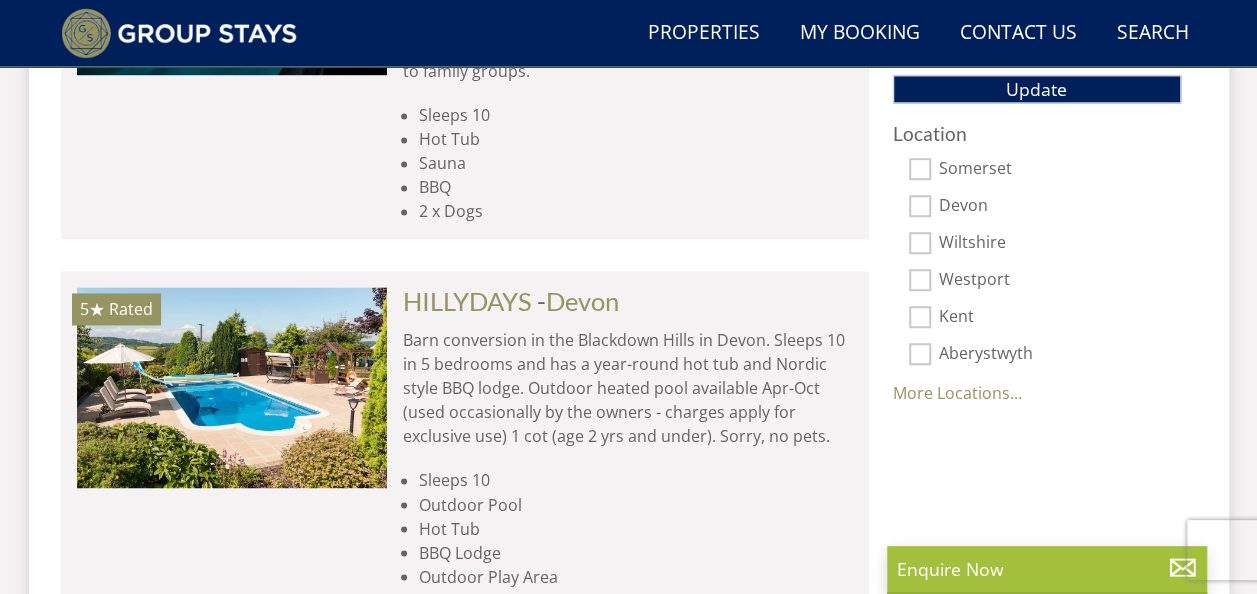 scroll, scrollTop: 1404, scrollLeft: 0, axis: vertical 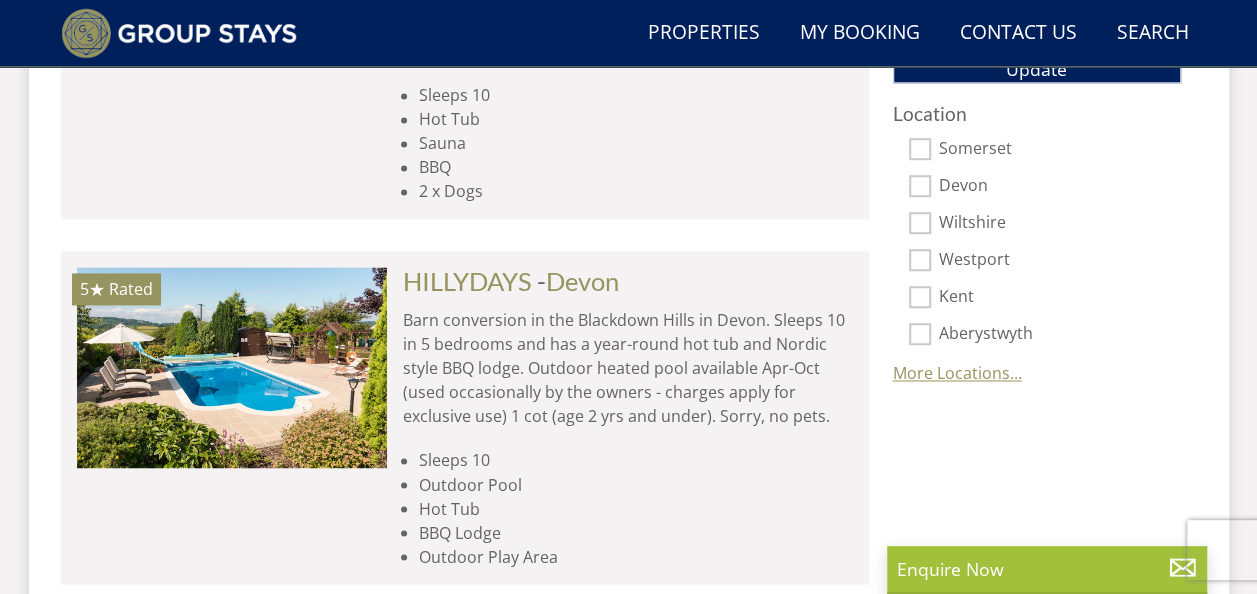 click on "More Locations..." at bounding box center (957, 373) 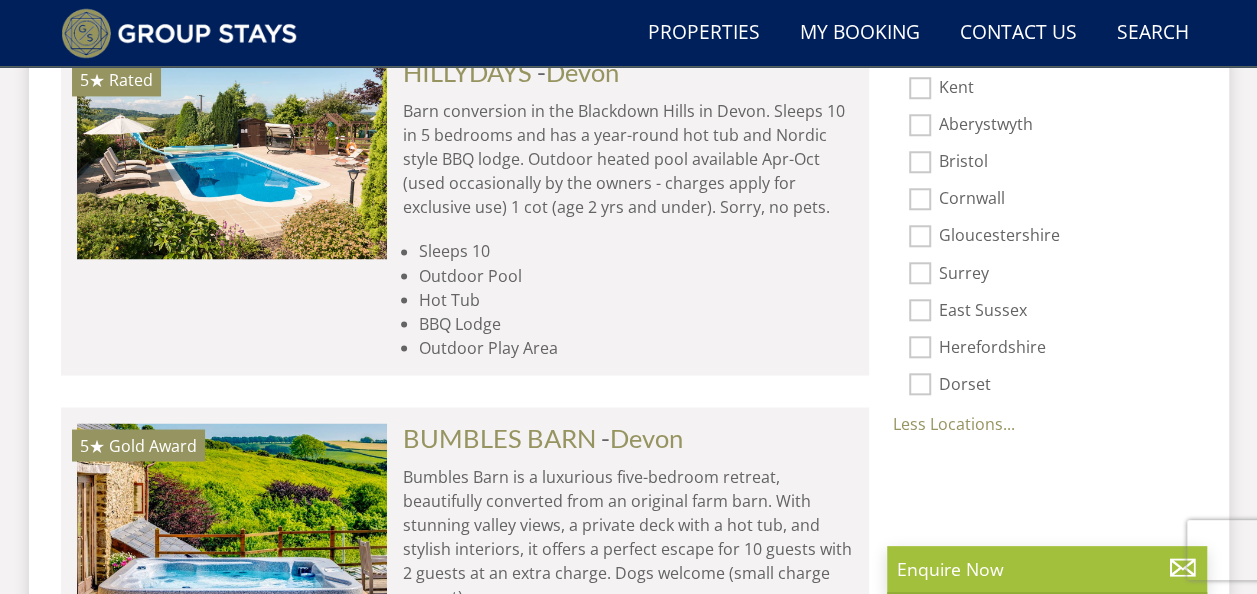 scroll, scrollTop: 1615, scrollLeft: 0, axis: vertical 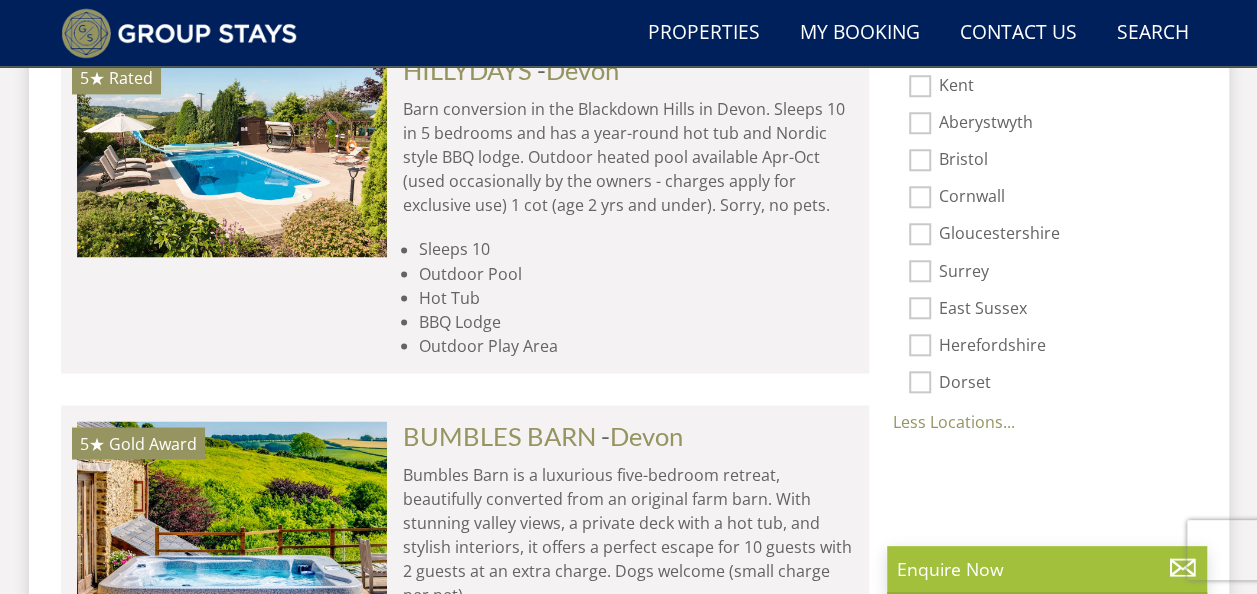 click on "Herefordshire" at bounding box center (920, 345) 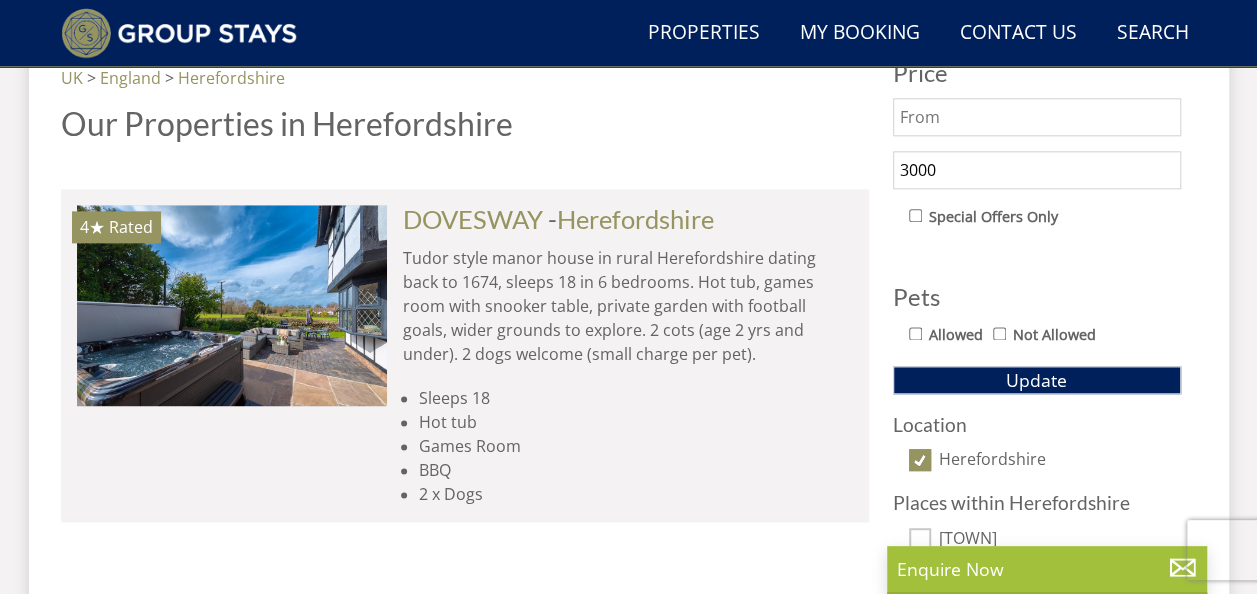 scroll, scrollTop: 1078, scrollLeft: 0, axis: vertical 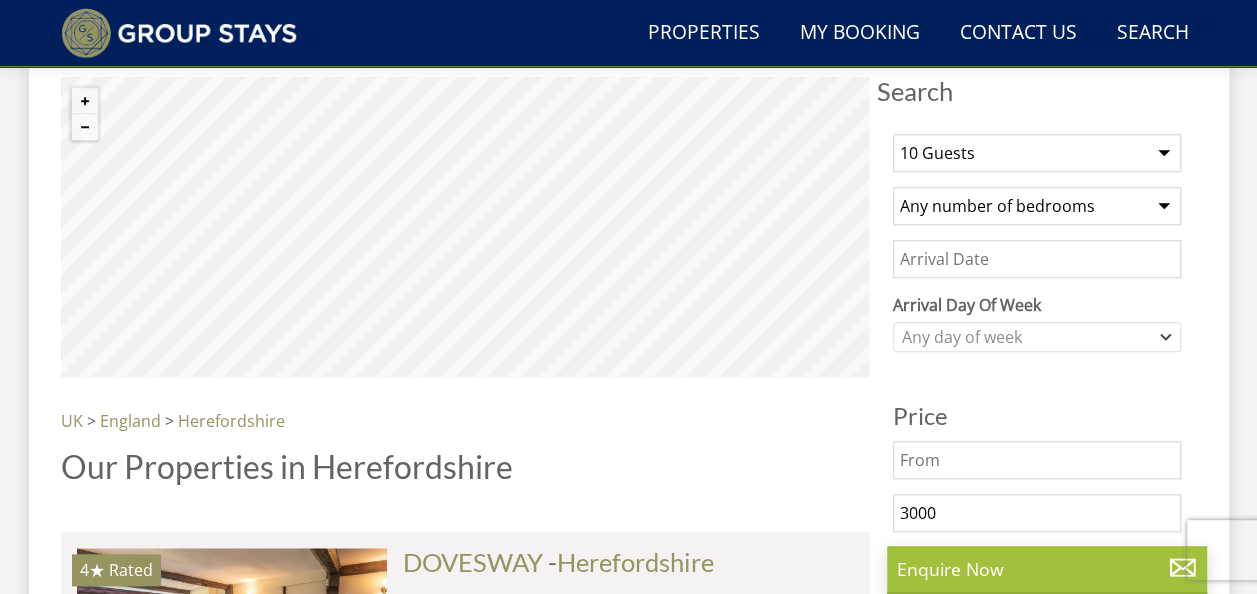 select on "10" 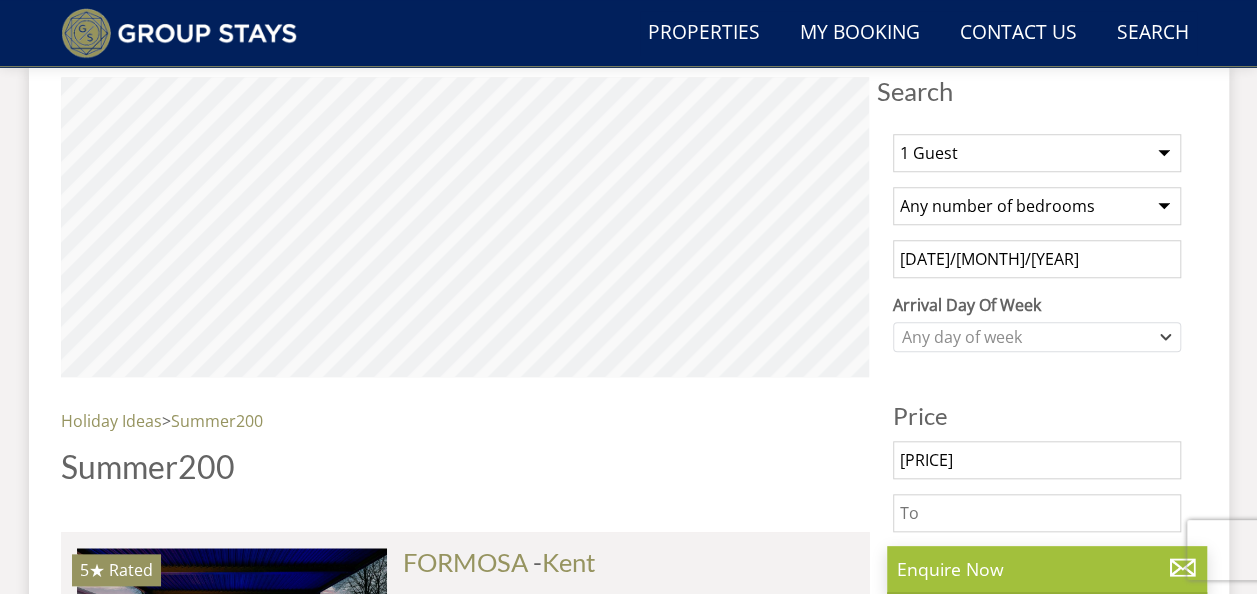 scroll, scrollTop: 418, scrollLeft: 0, axis: vertical 